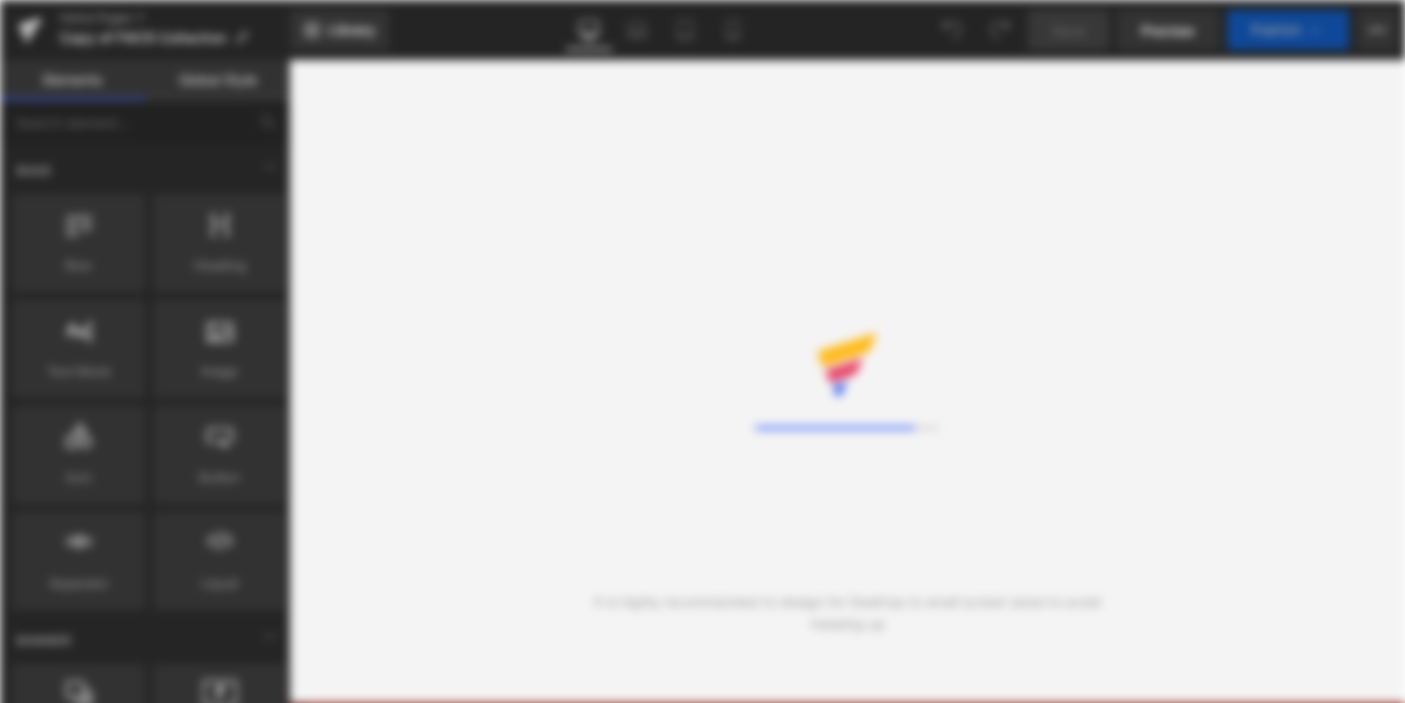 scroll, scrollTop: 0, scrollLeft: 0, axis: both 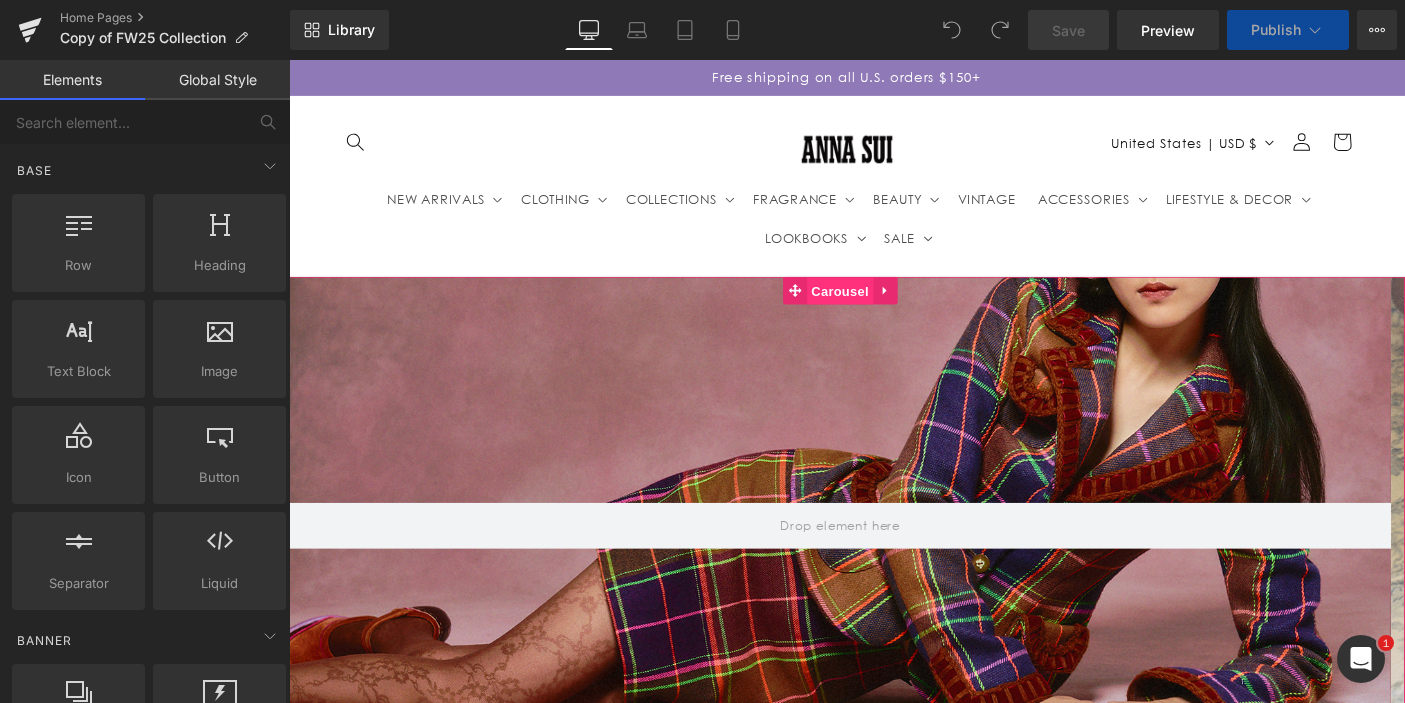 click on "Carousel" at bounding box center [886, 311] 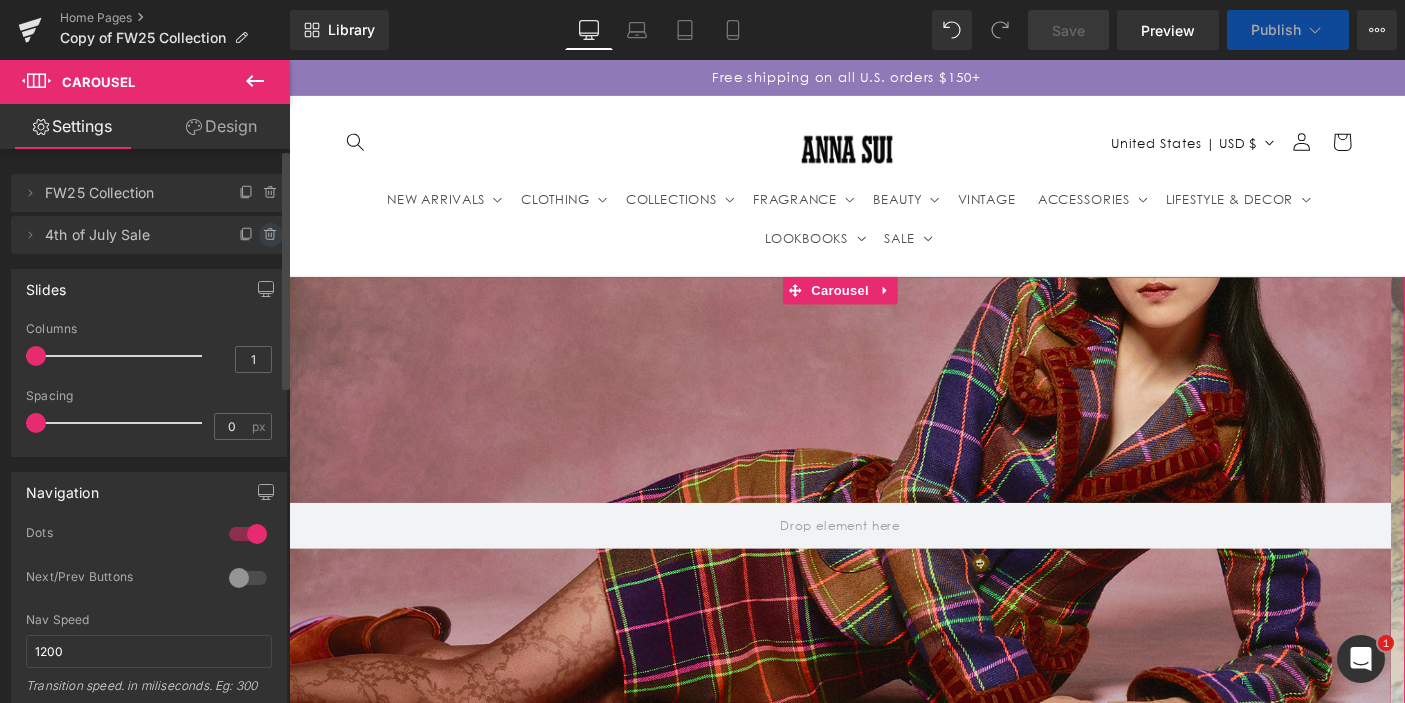 click 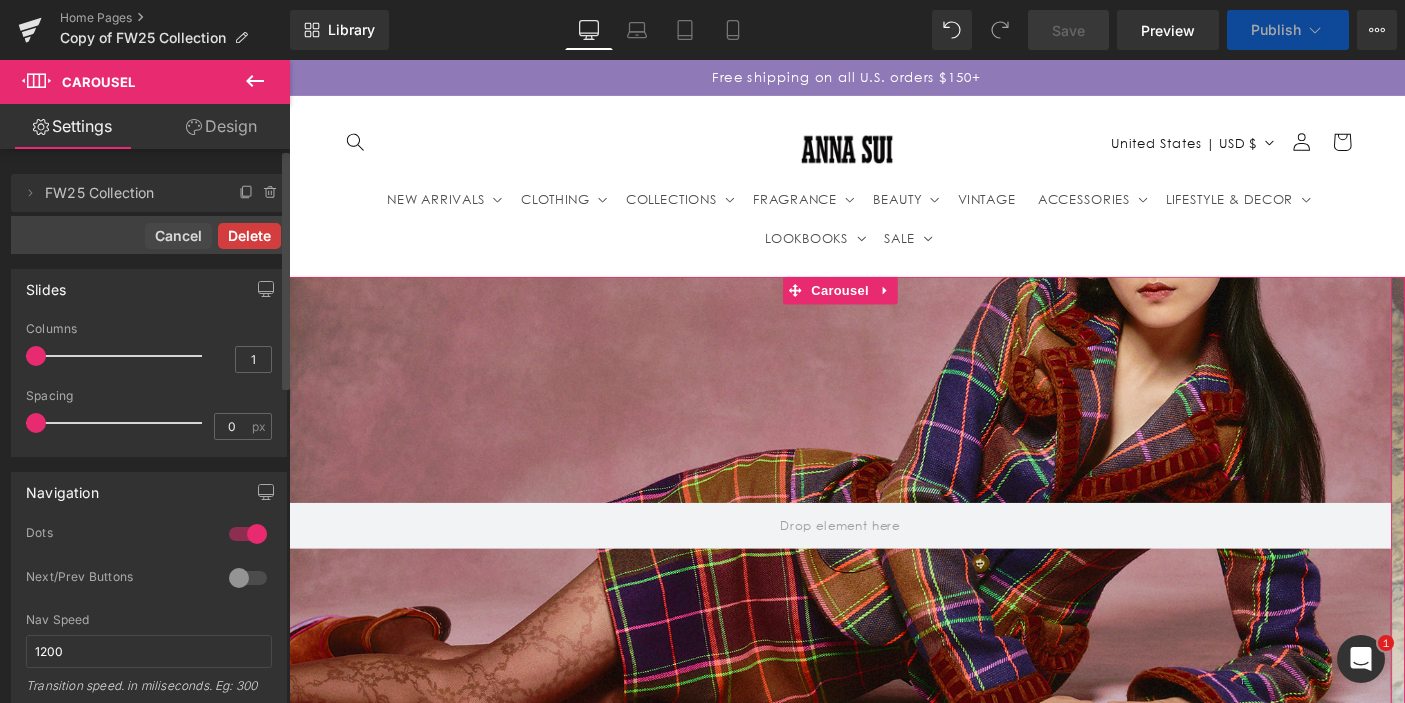 click on "Delete" at bounding box center [249, 236] 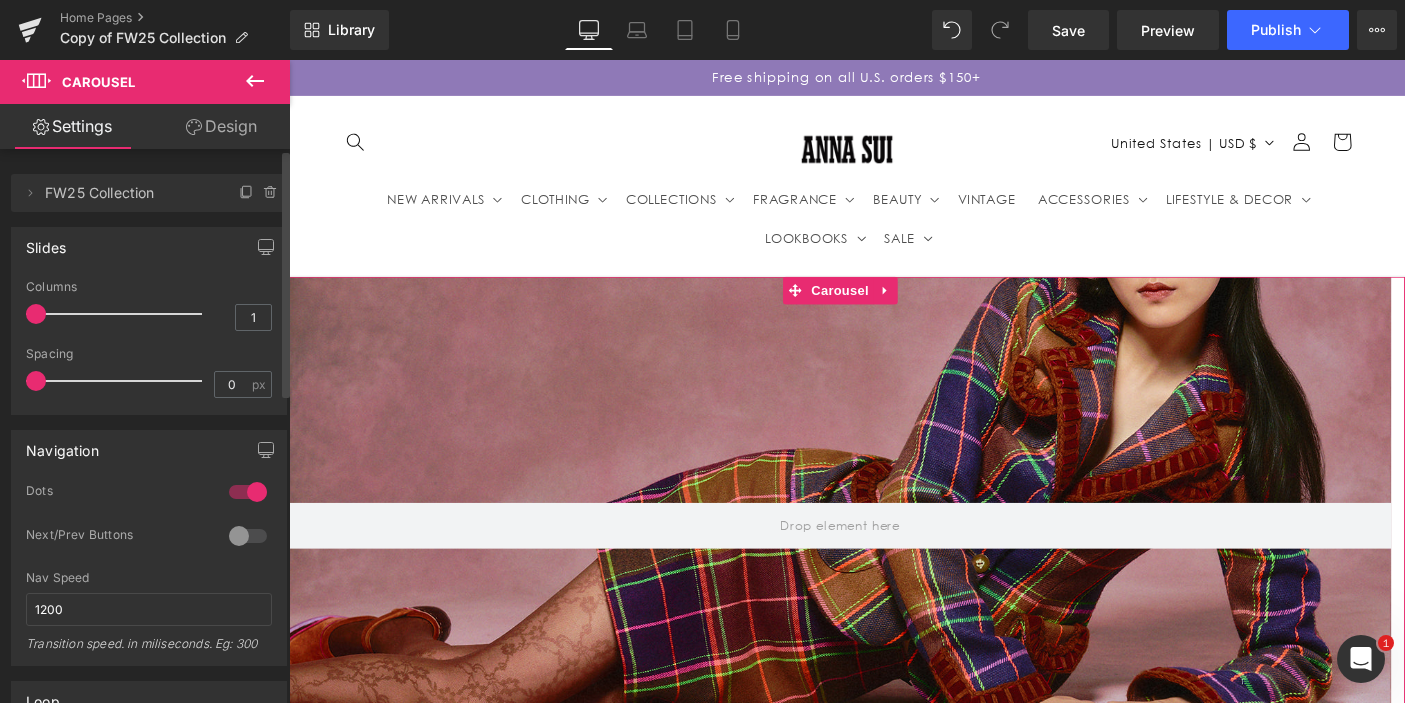 click at bounding box center [248, 492] 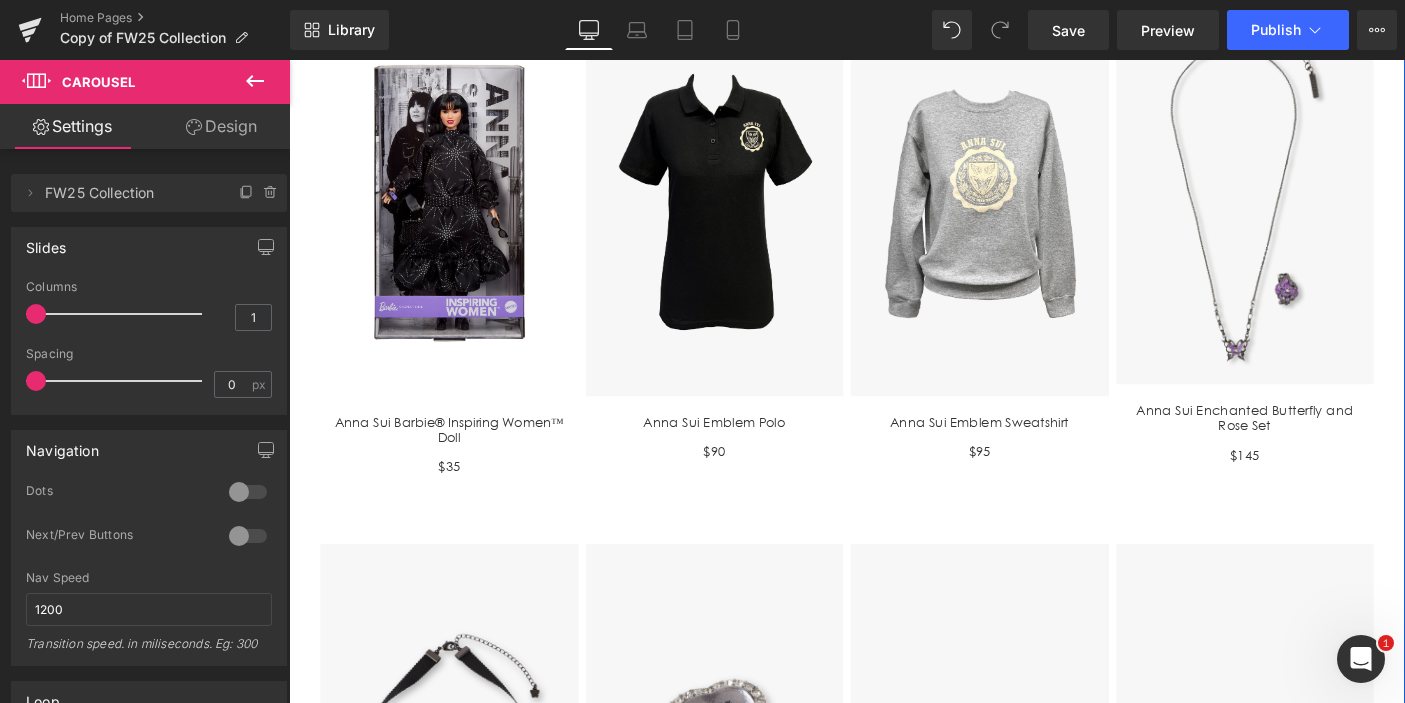 scroll, scrollTop: 591, scrollLeft: 0, axis: vertical 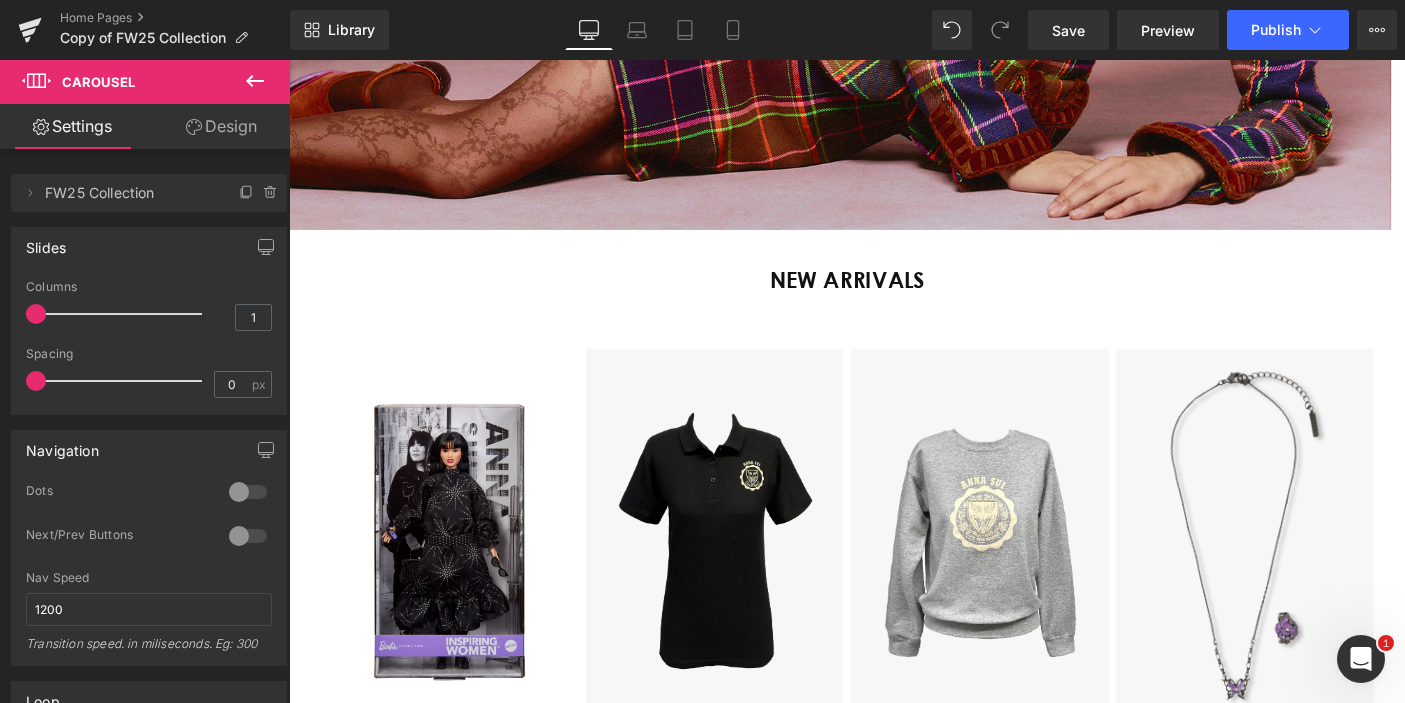 click 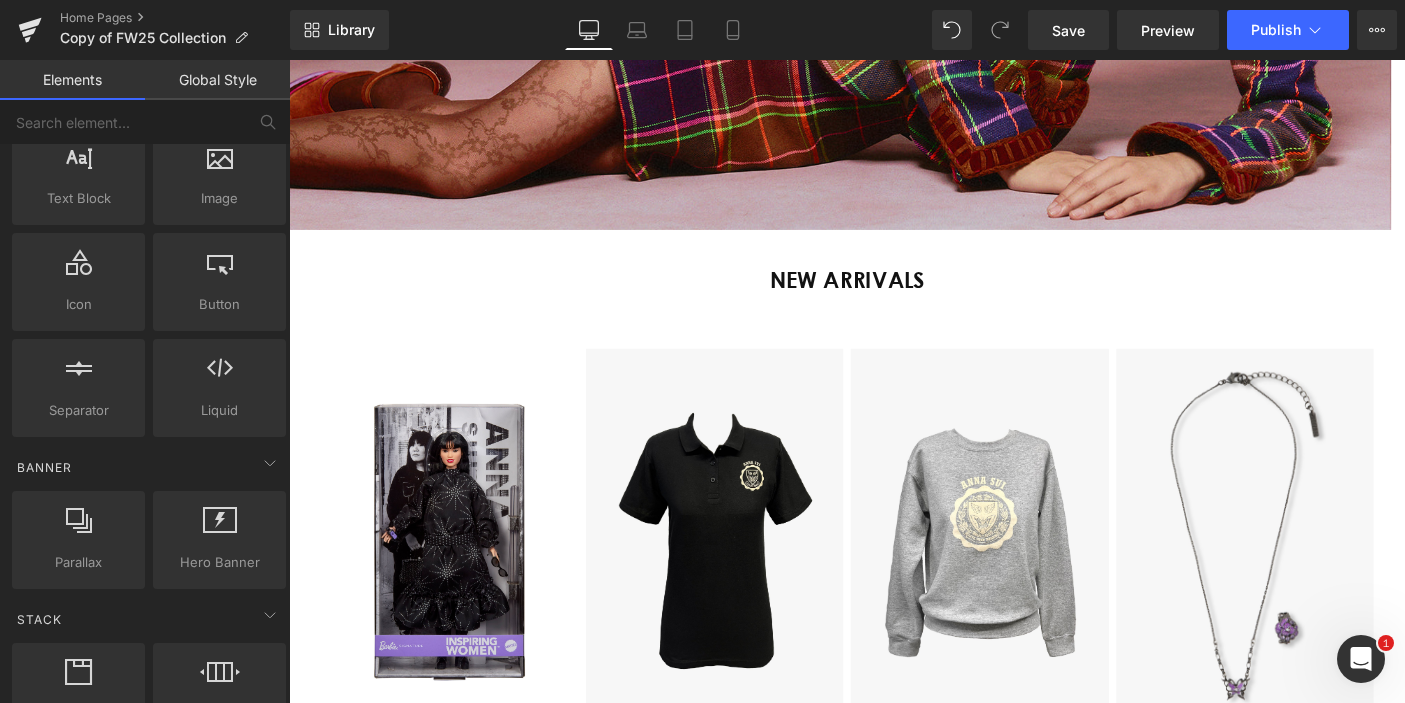 scroll, scrollTop: 202, scrollLeft: 0, axis: vertical 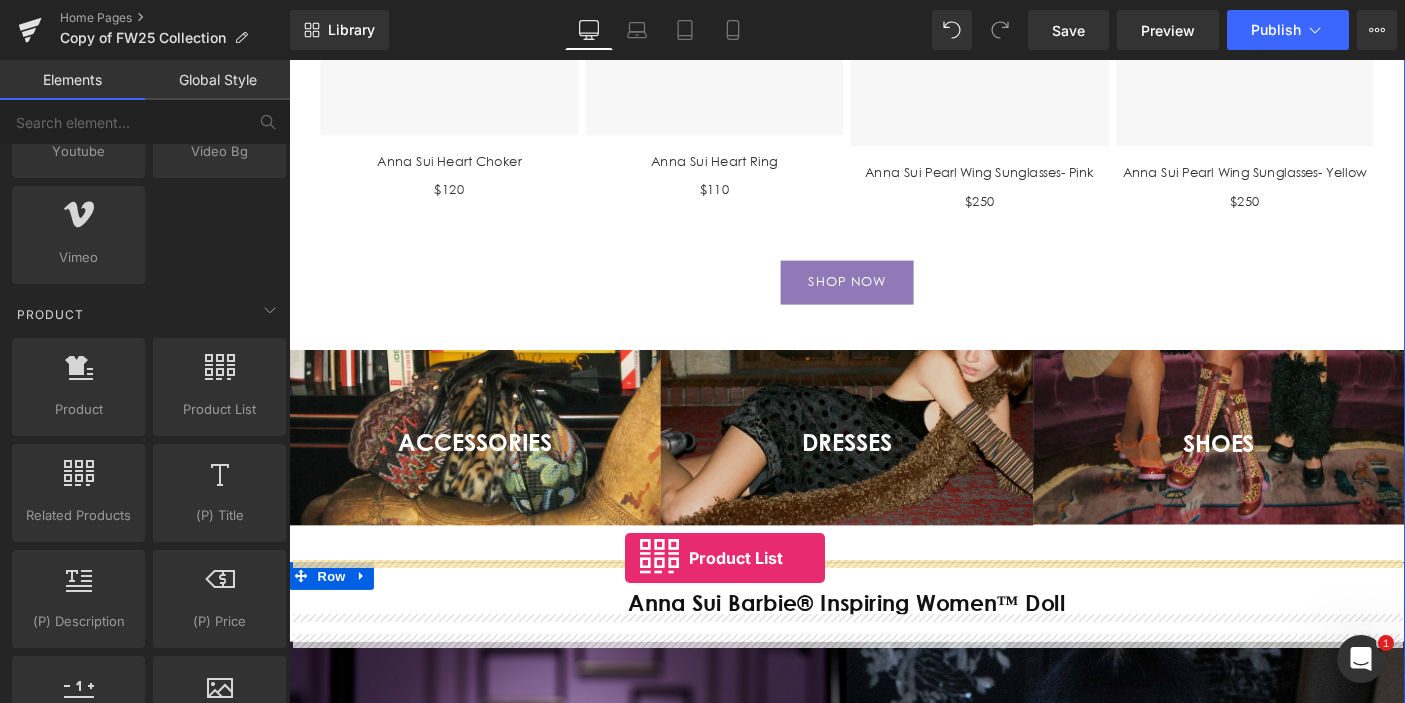 drag, startPoint x: 500, startPoint y: 441, endPoint x: 653, endPoint y: 600, distance: 220.65811 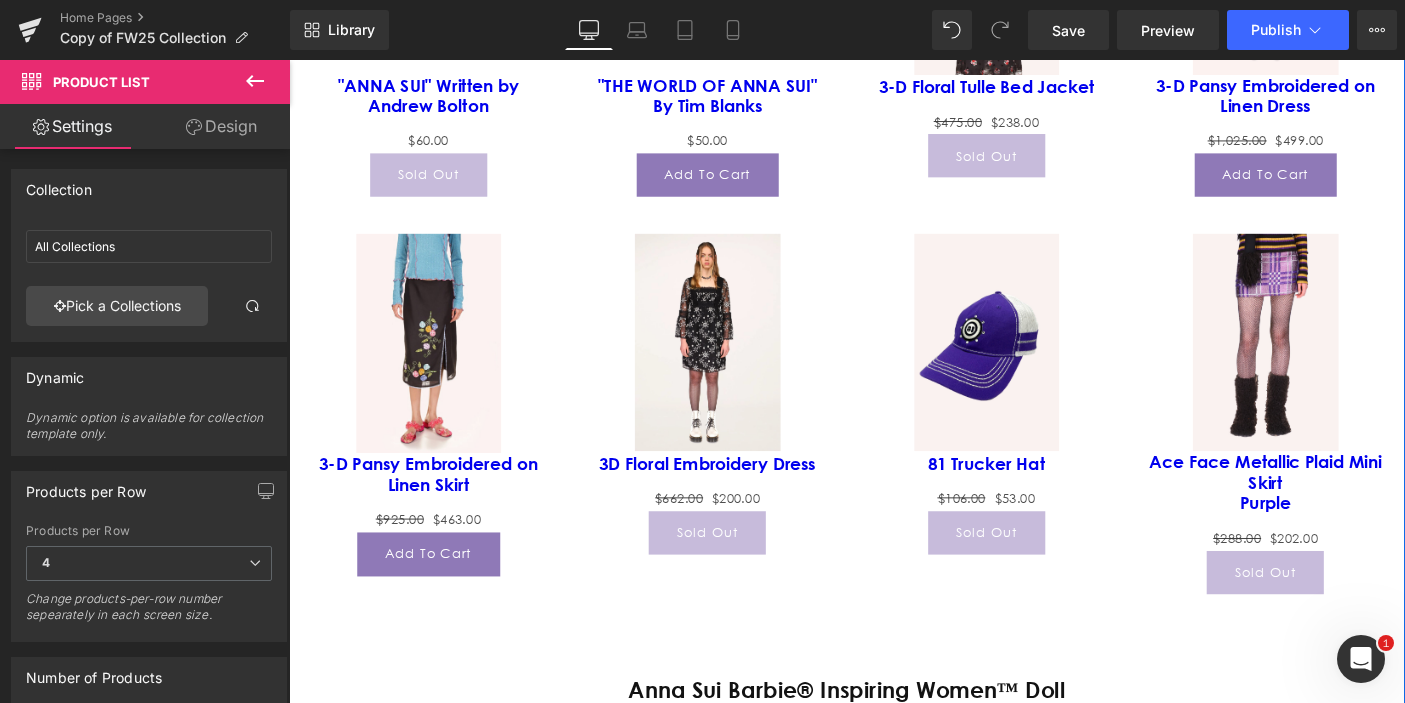 scroll, scrollTop: 2644, scrollLeft: 0, axis: vertical 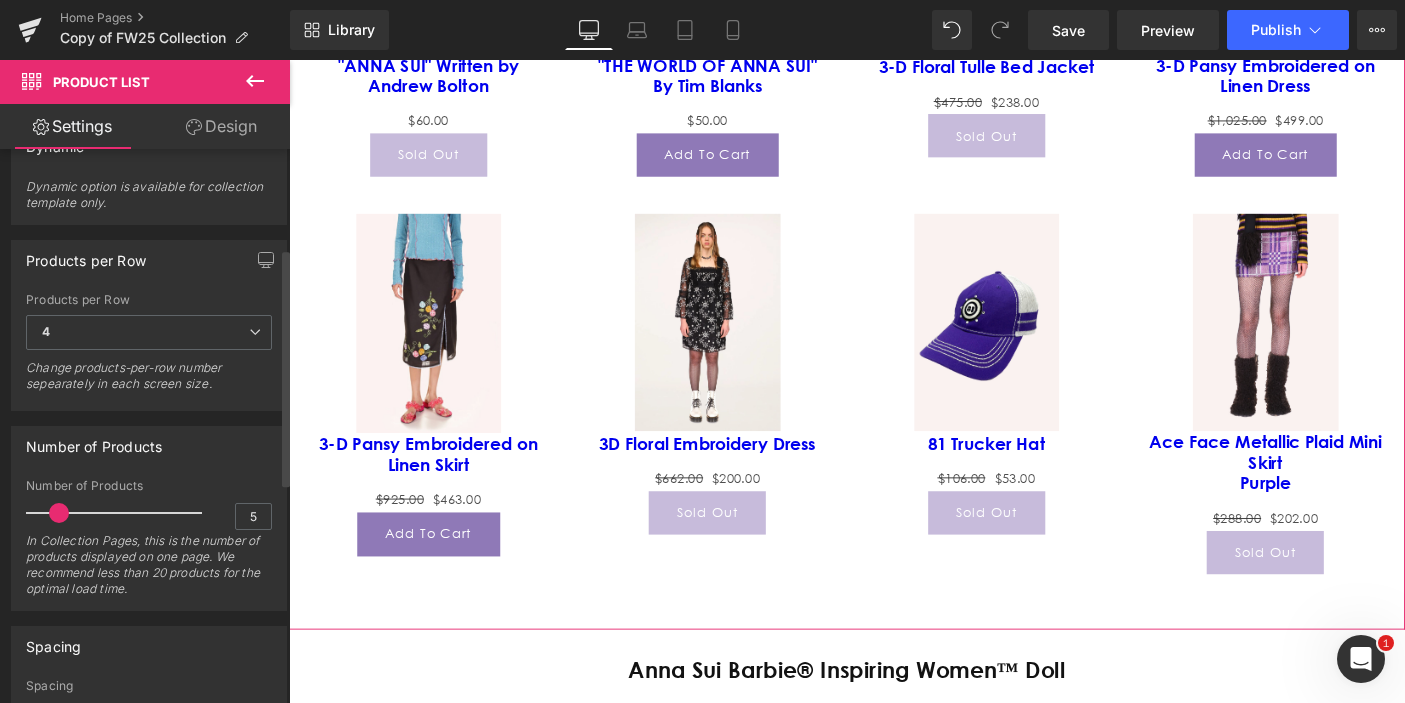 type on "6" 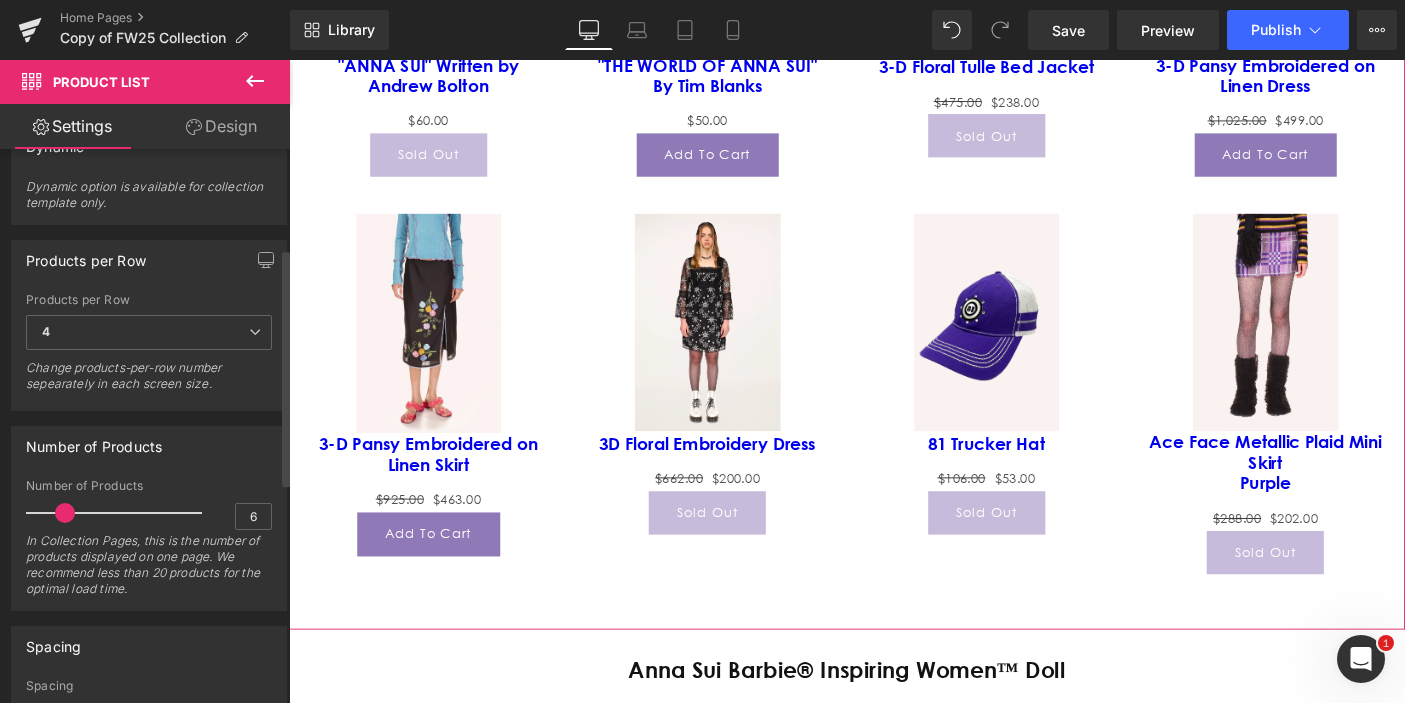 click at bounding box center [65, 513] 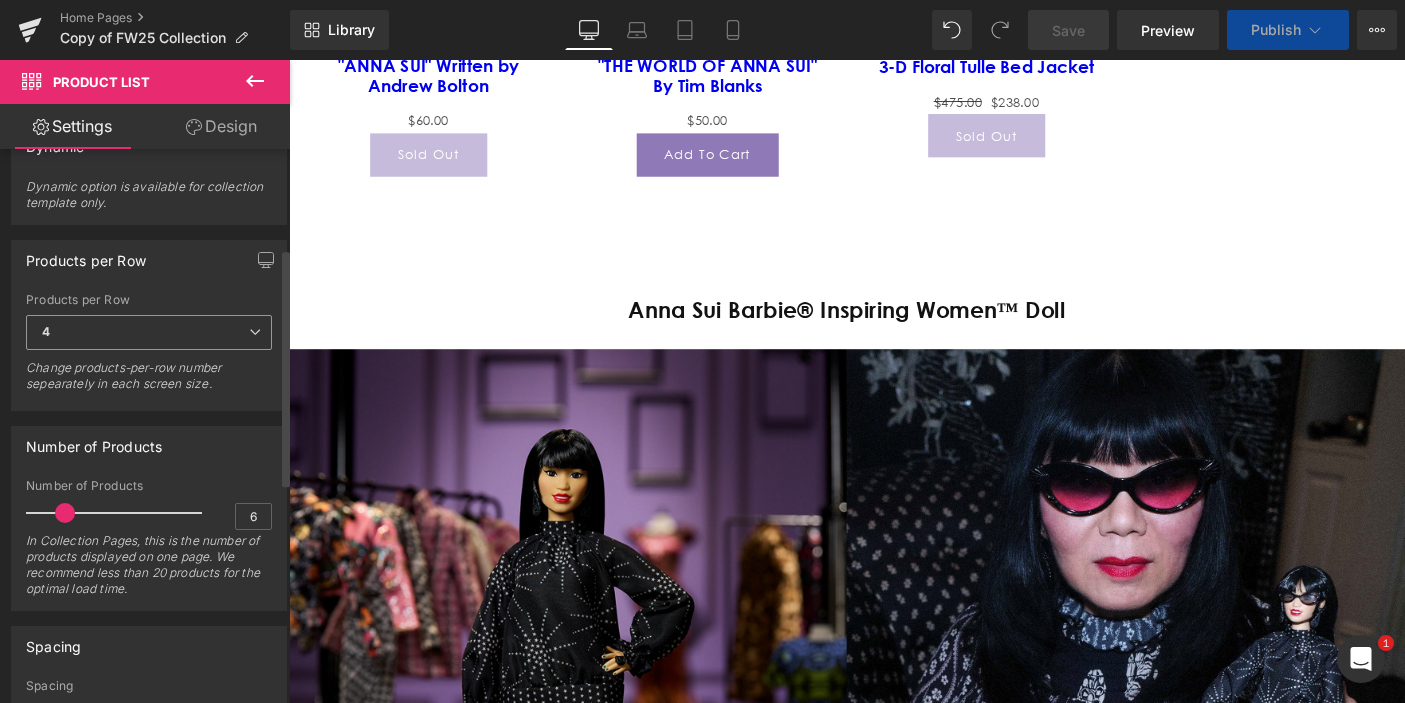 click on "4" at bounding box center (149, 332) 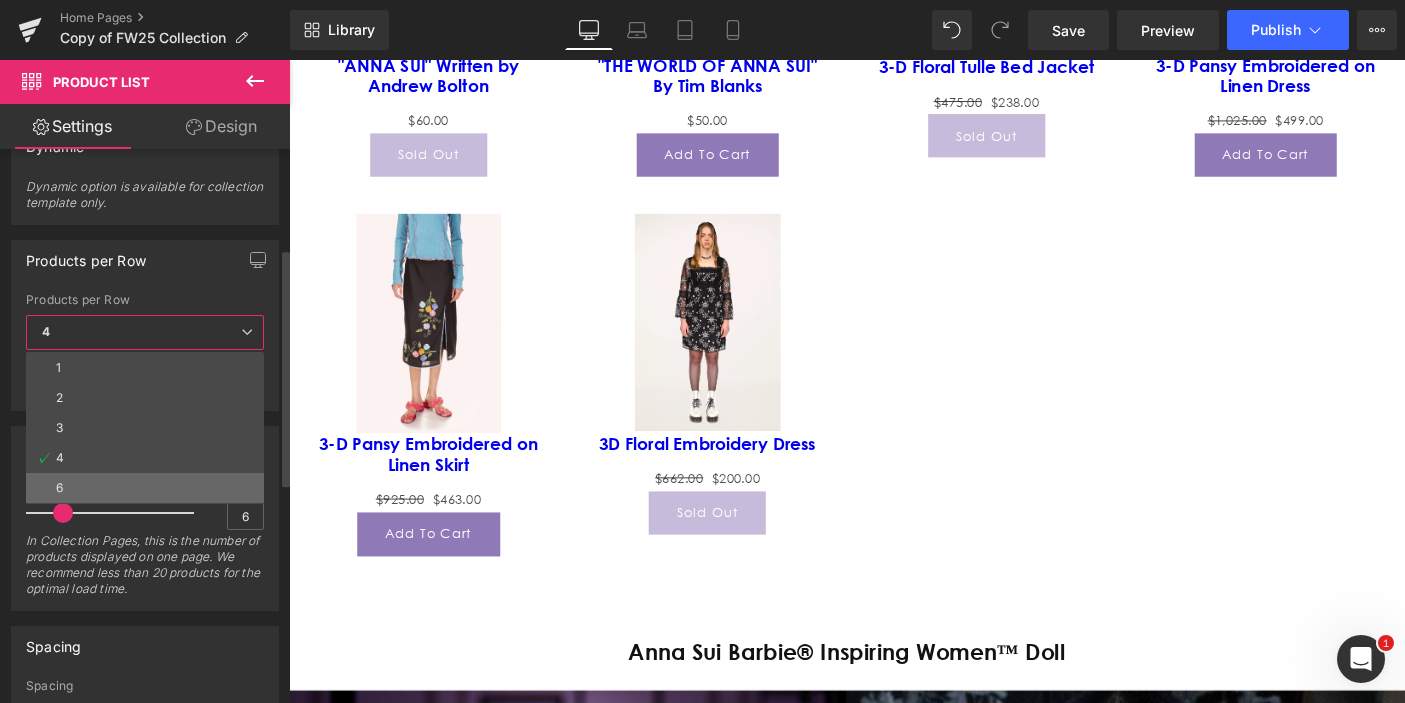 click on "6" at bounding box center [145, 488] 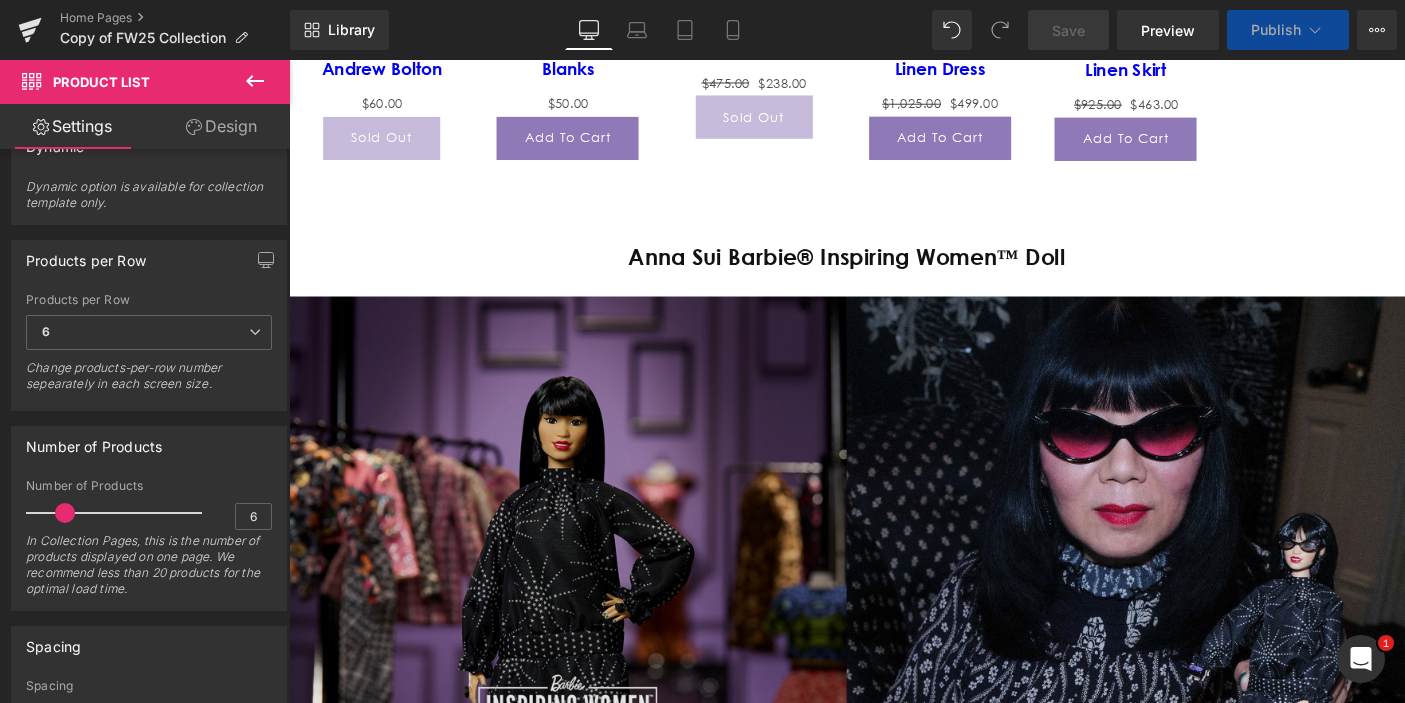 scroll, scrollTop: 2168, scrollLeft: 0, axis: vertical 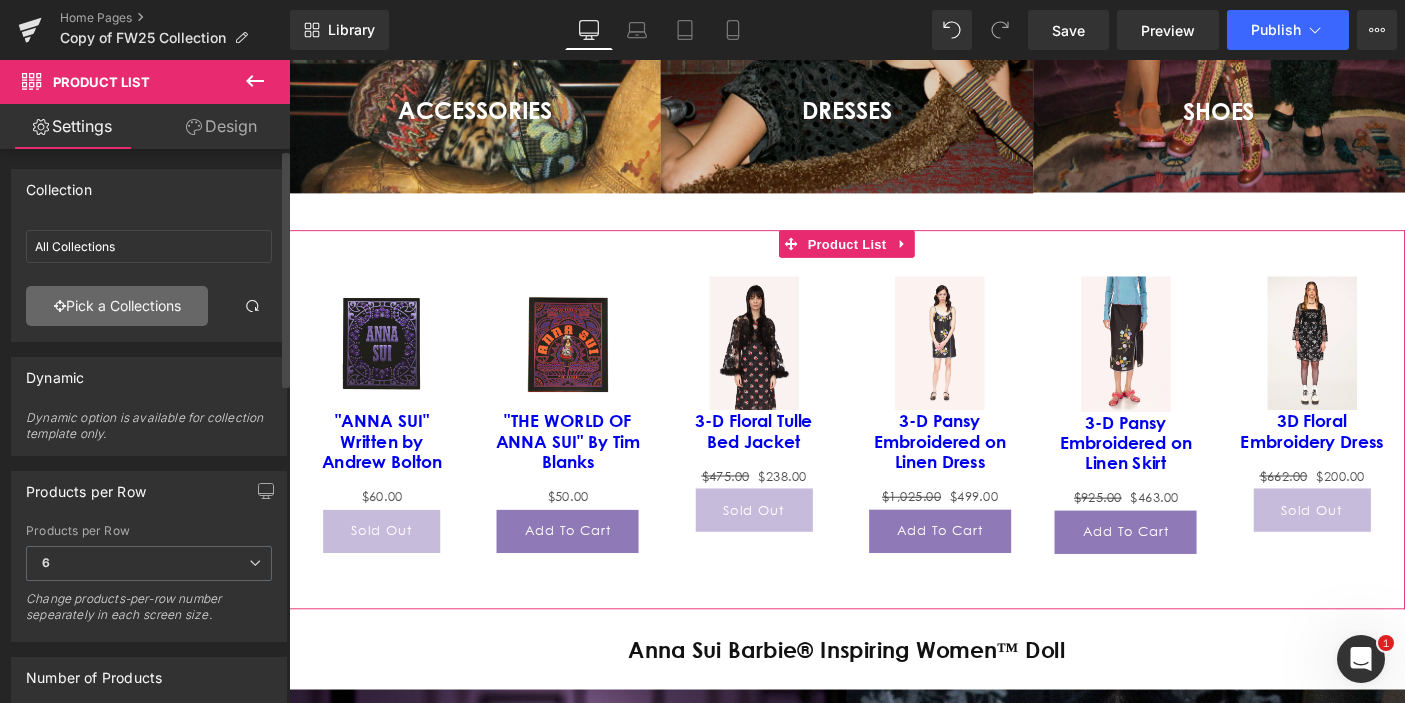 click on "Pick a Collections" at bounding box center (117, 306) 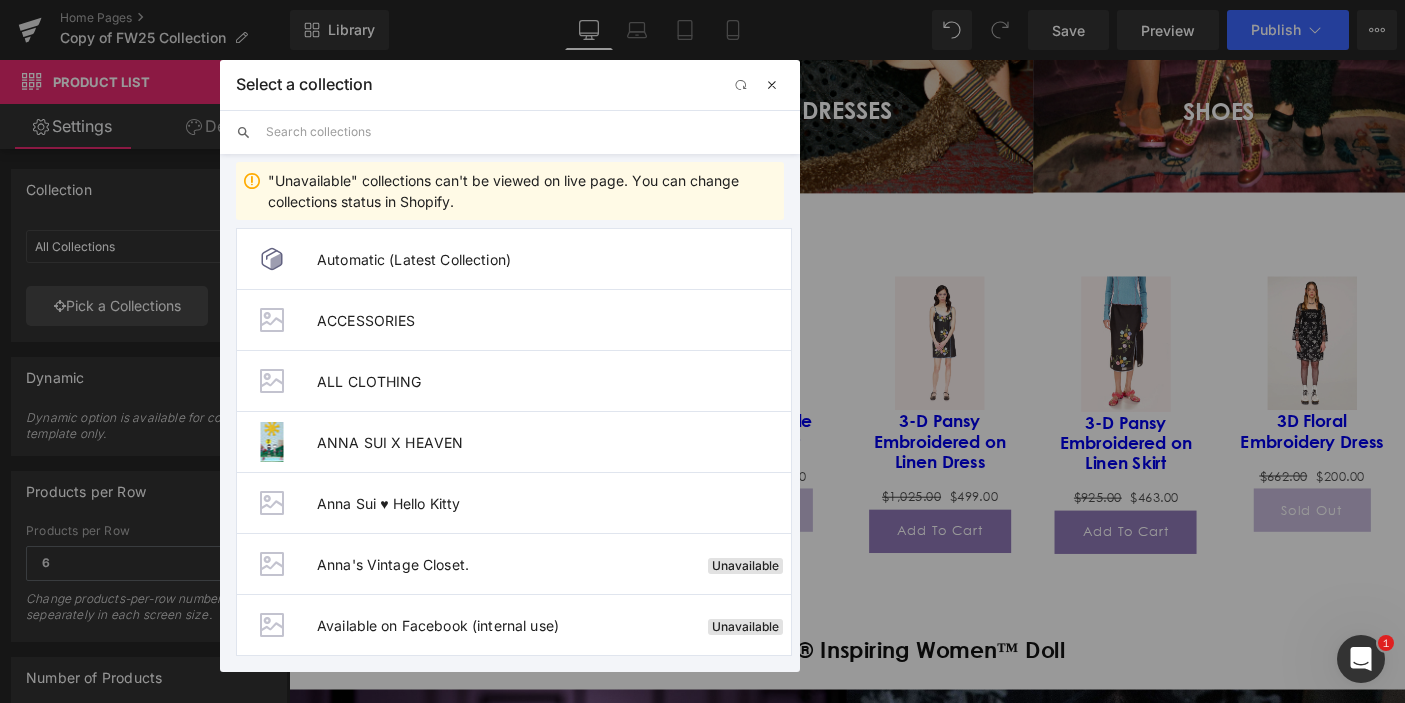 click at bounding box center (772, 85) 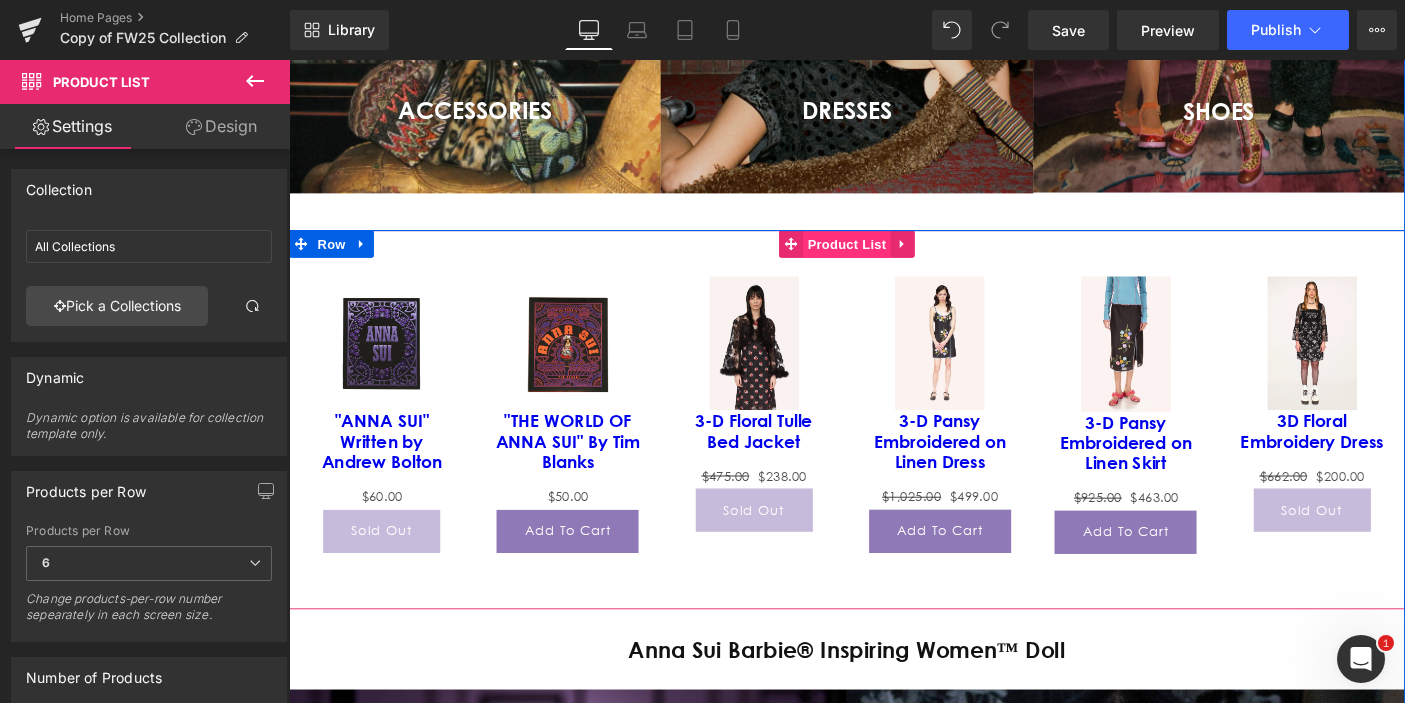 click on "Product List" at bounding box center [893, 260] 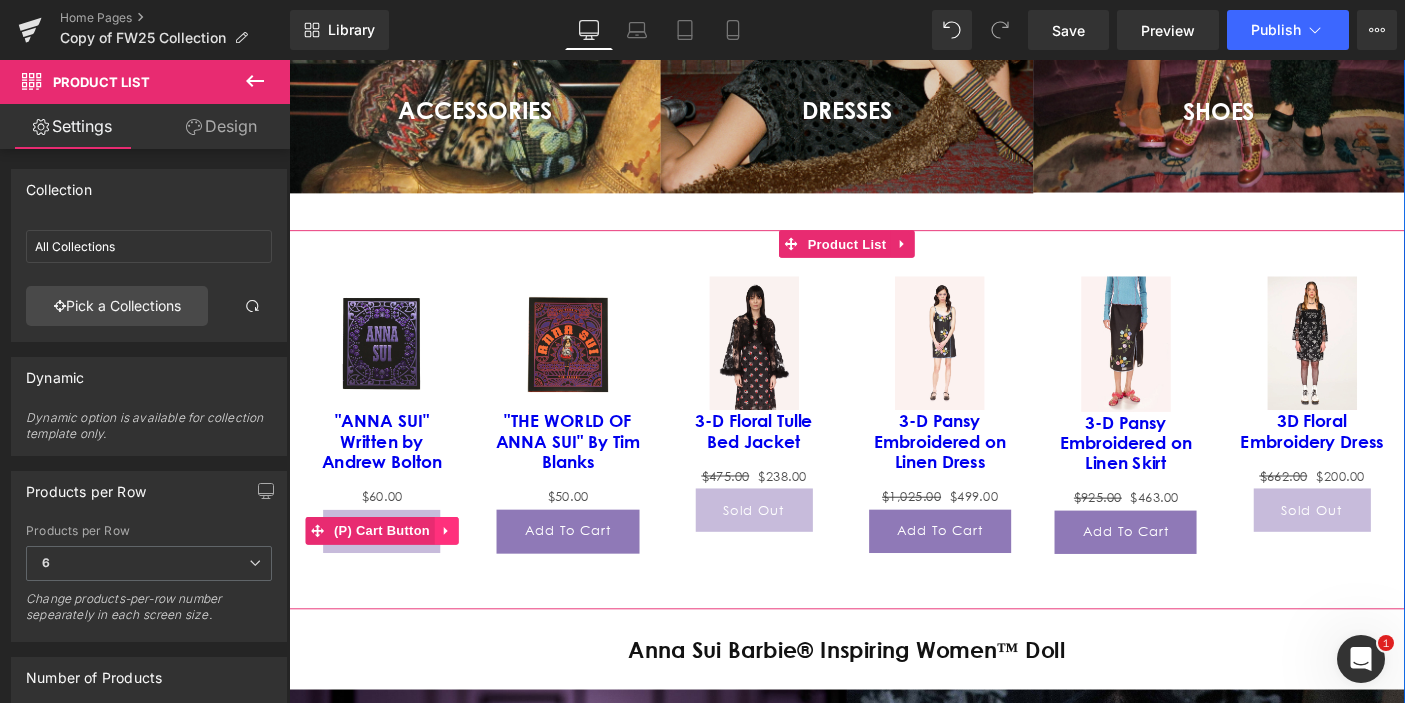 click 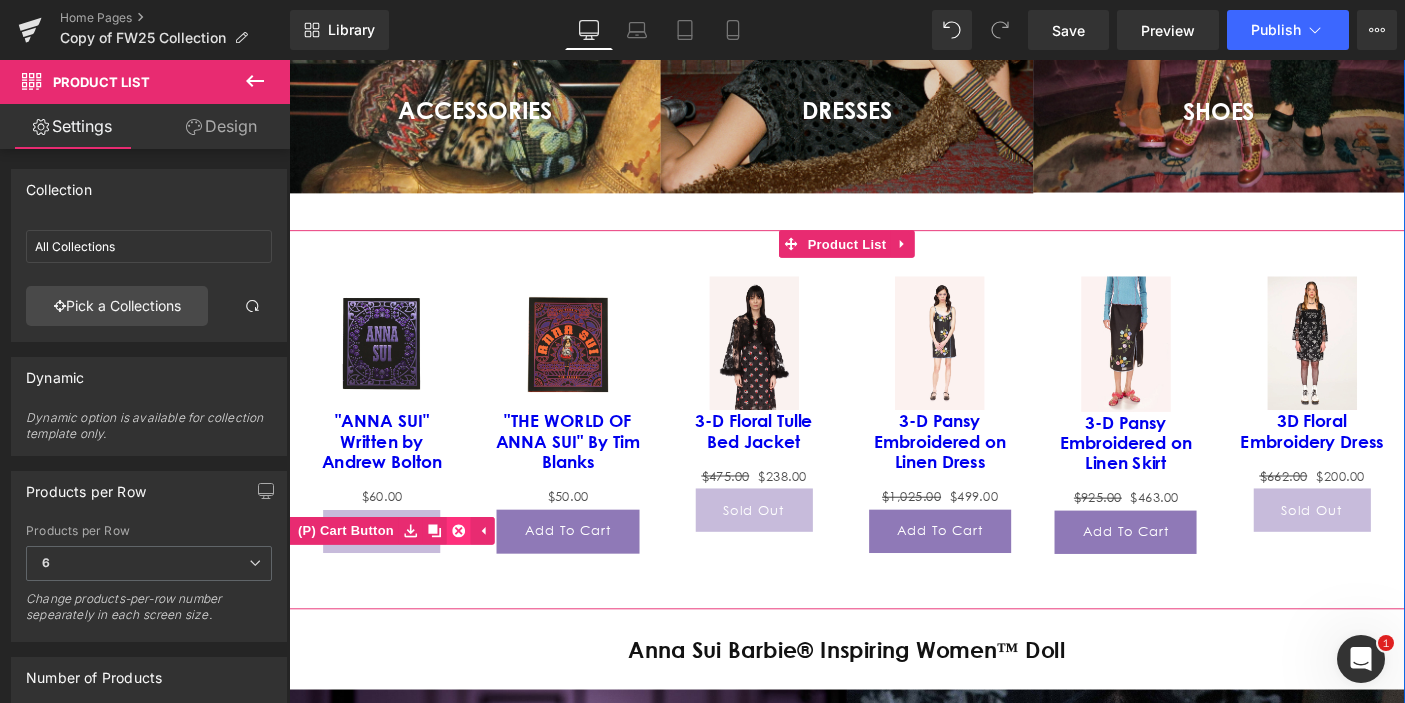 click 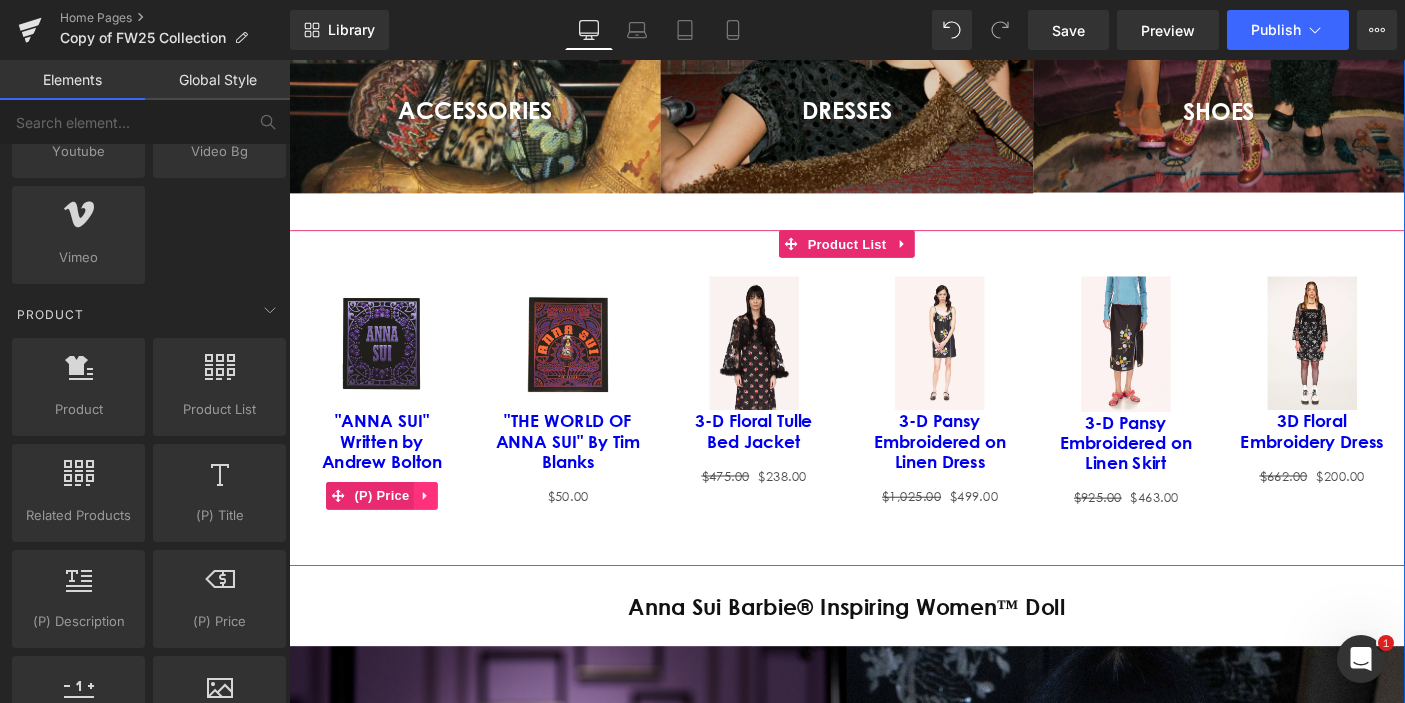 click 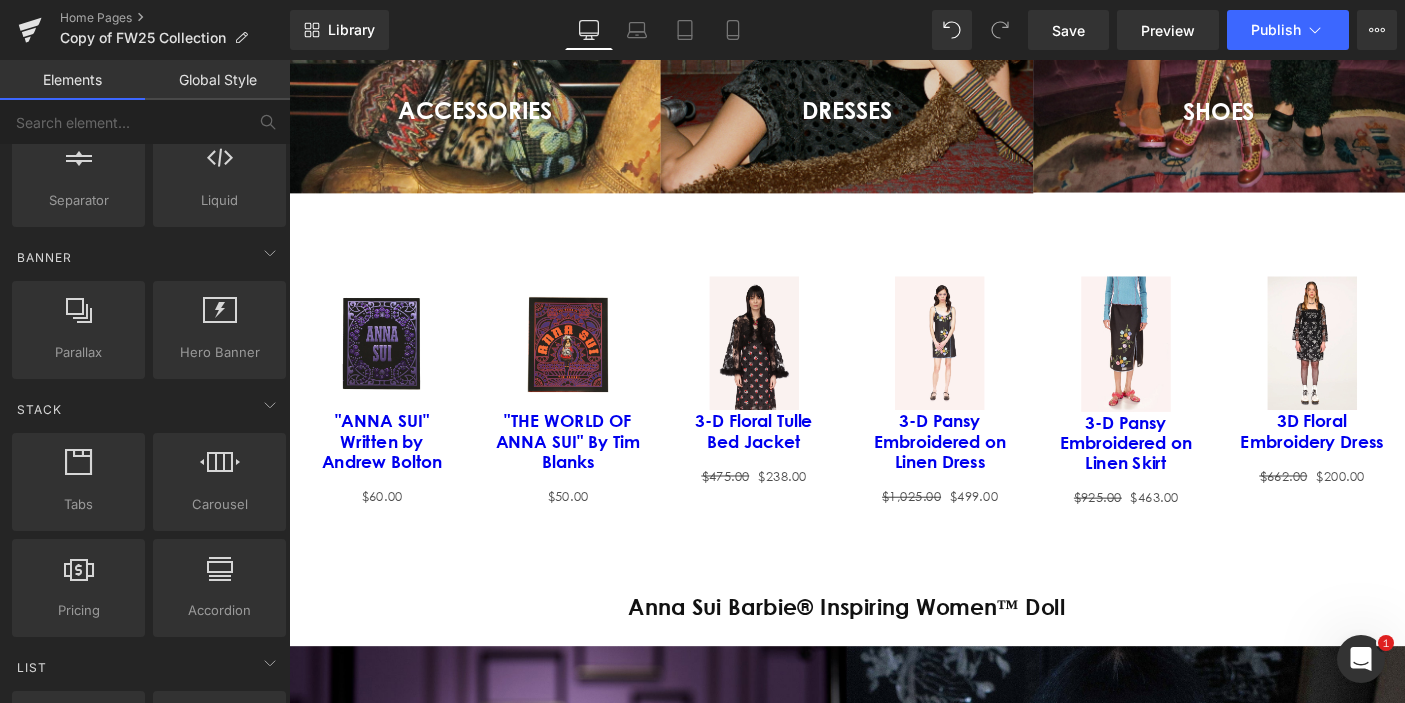 scroll, scrollTop: 306, scrollLeft: 0, axis: vertical 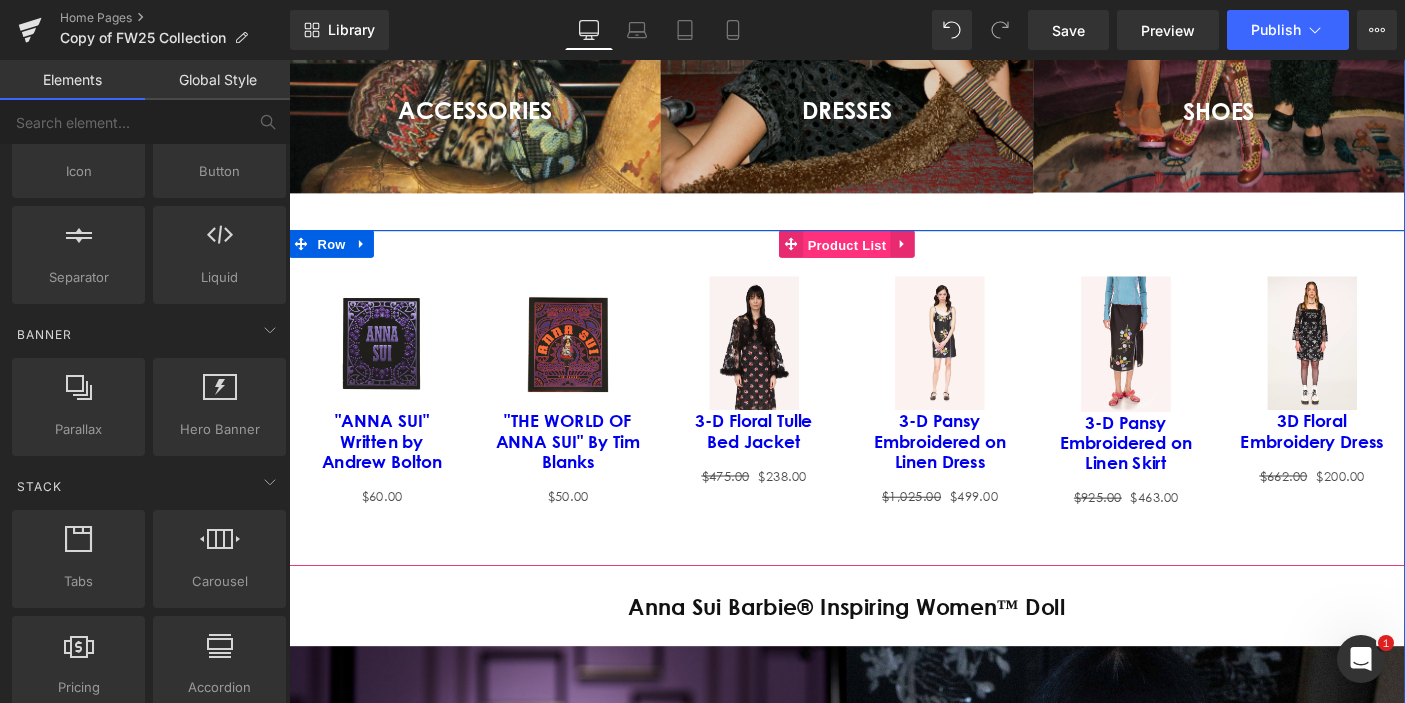 click on "Product List" at bounding box center (893, 261) 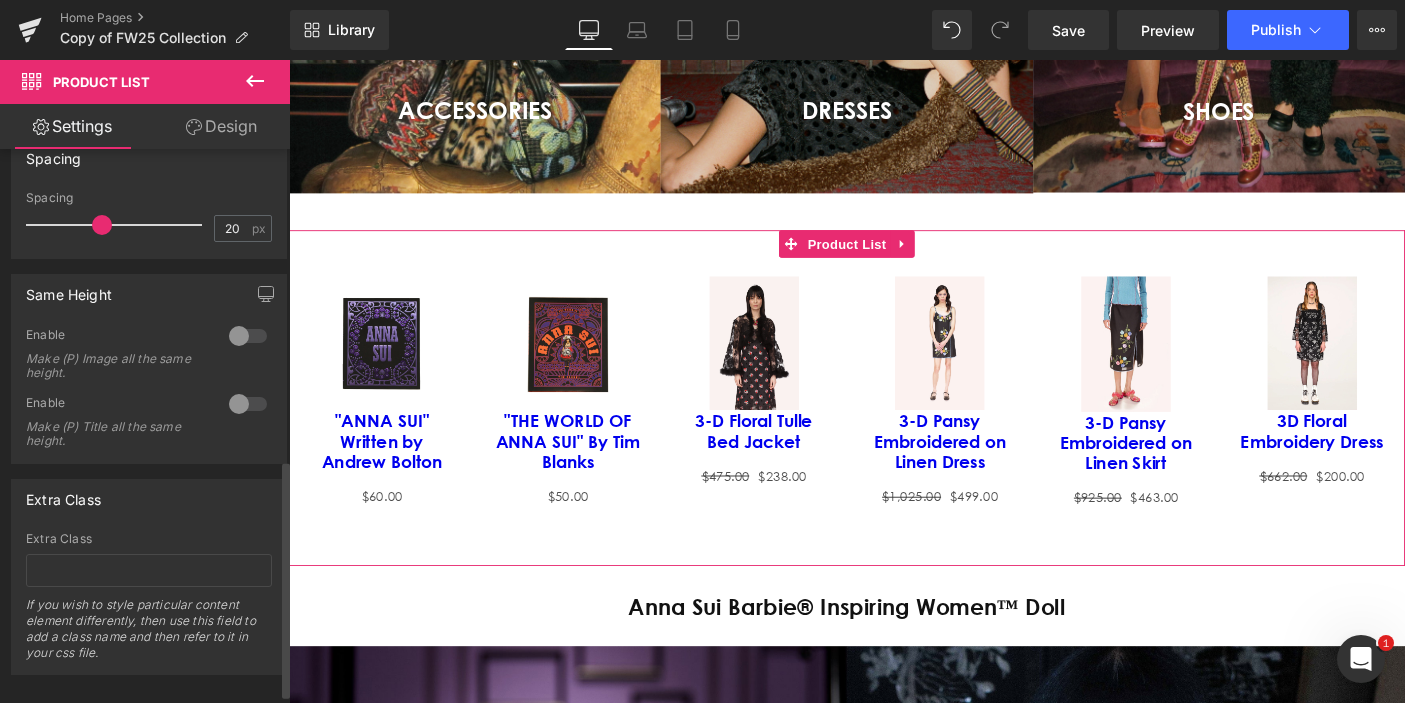 scroll, scrollTop: 746, scrollLeft: 0, axis: vertical 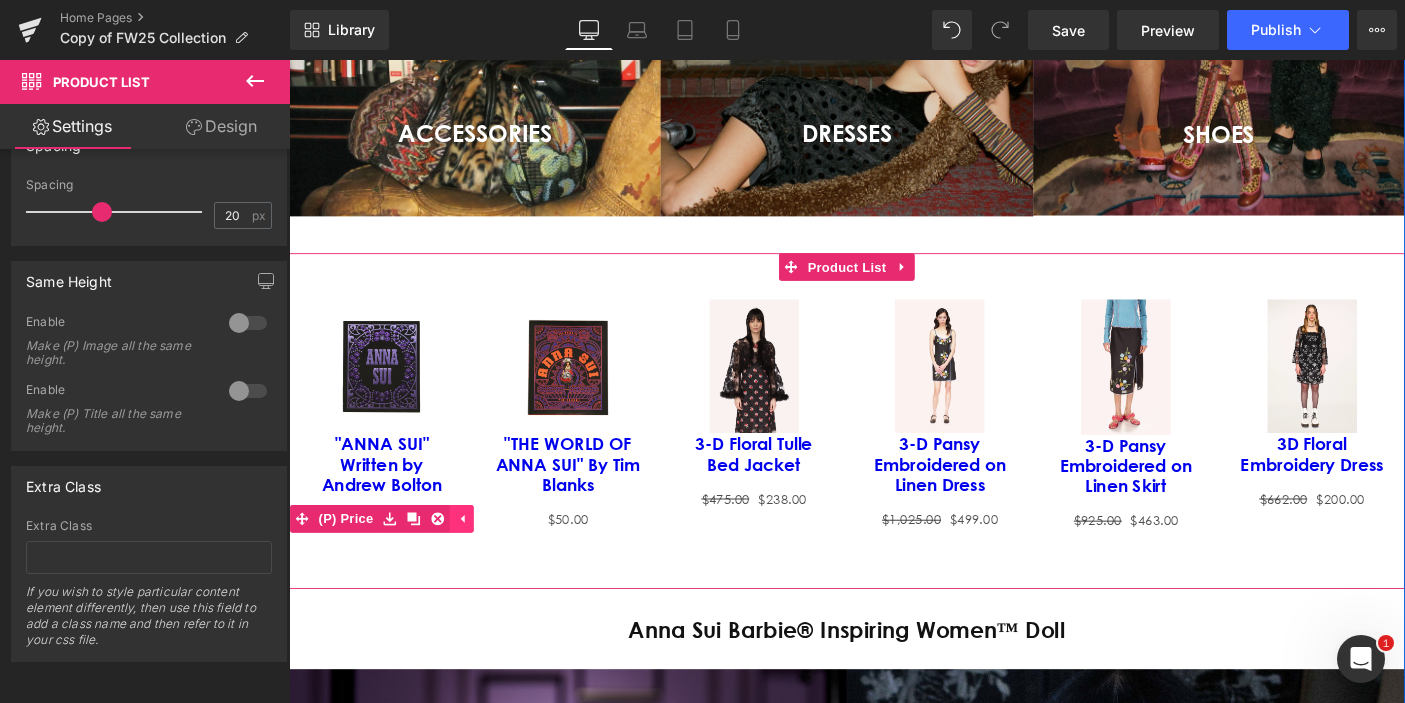 click 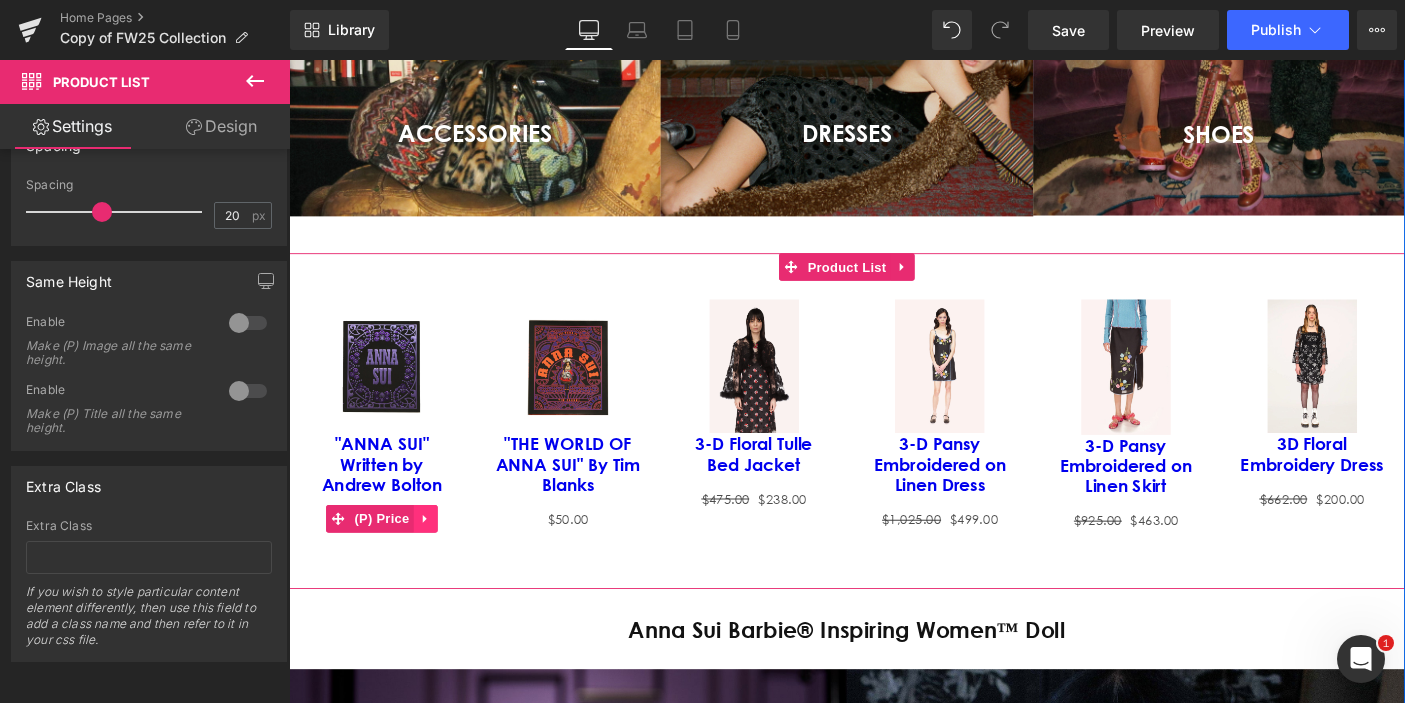 click 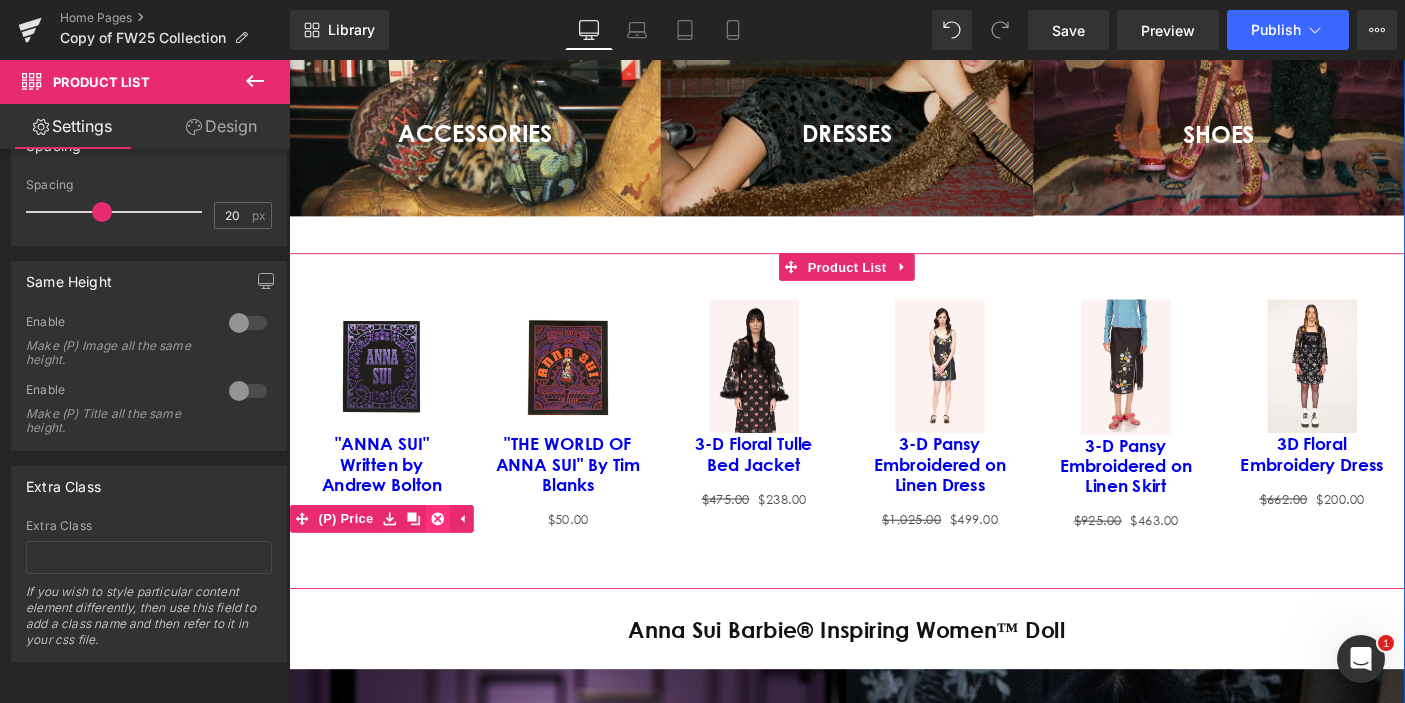 click 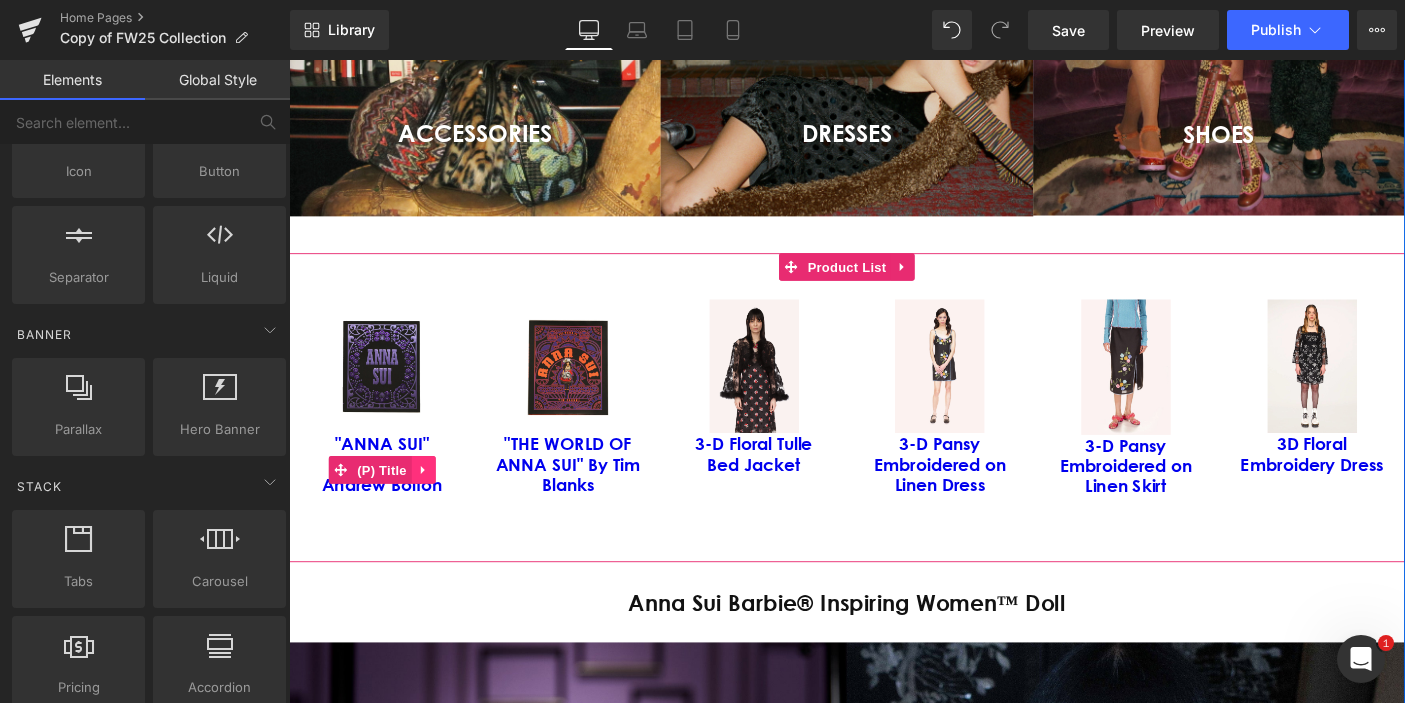 click 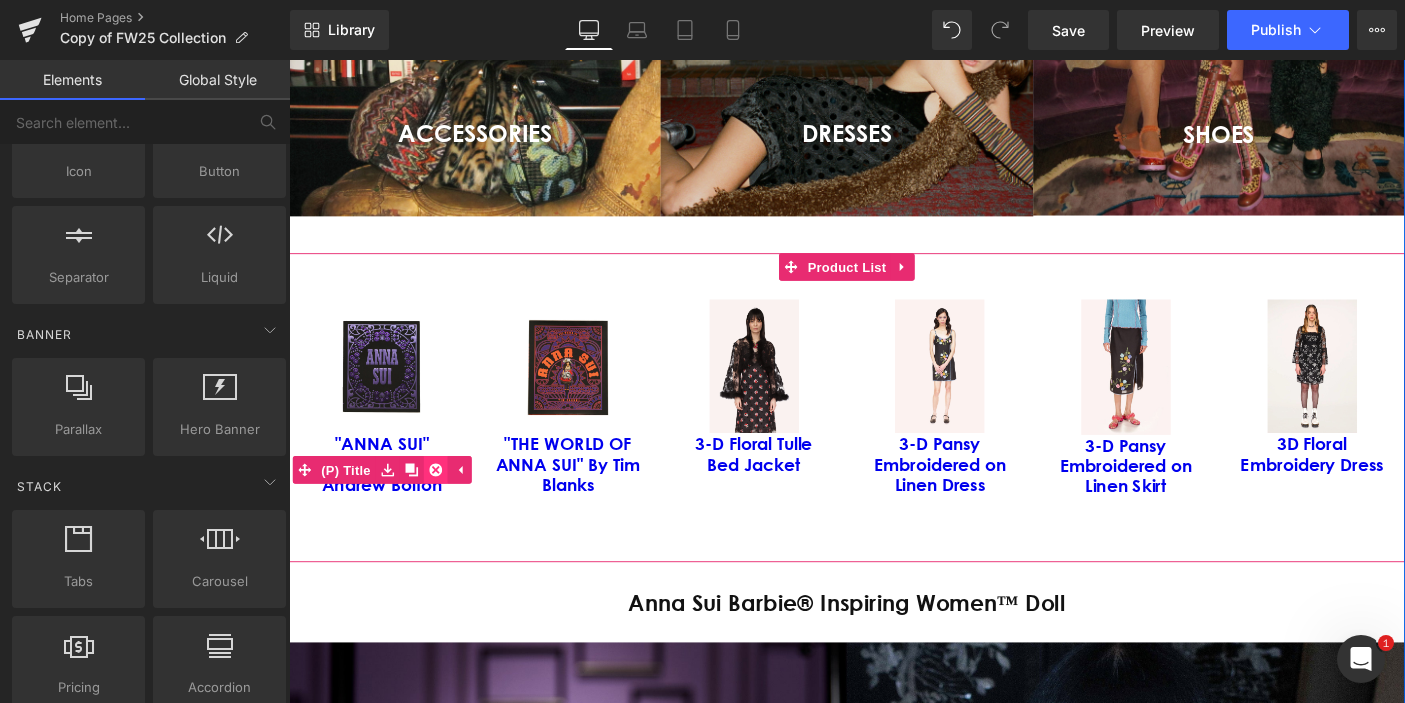 click 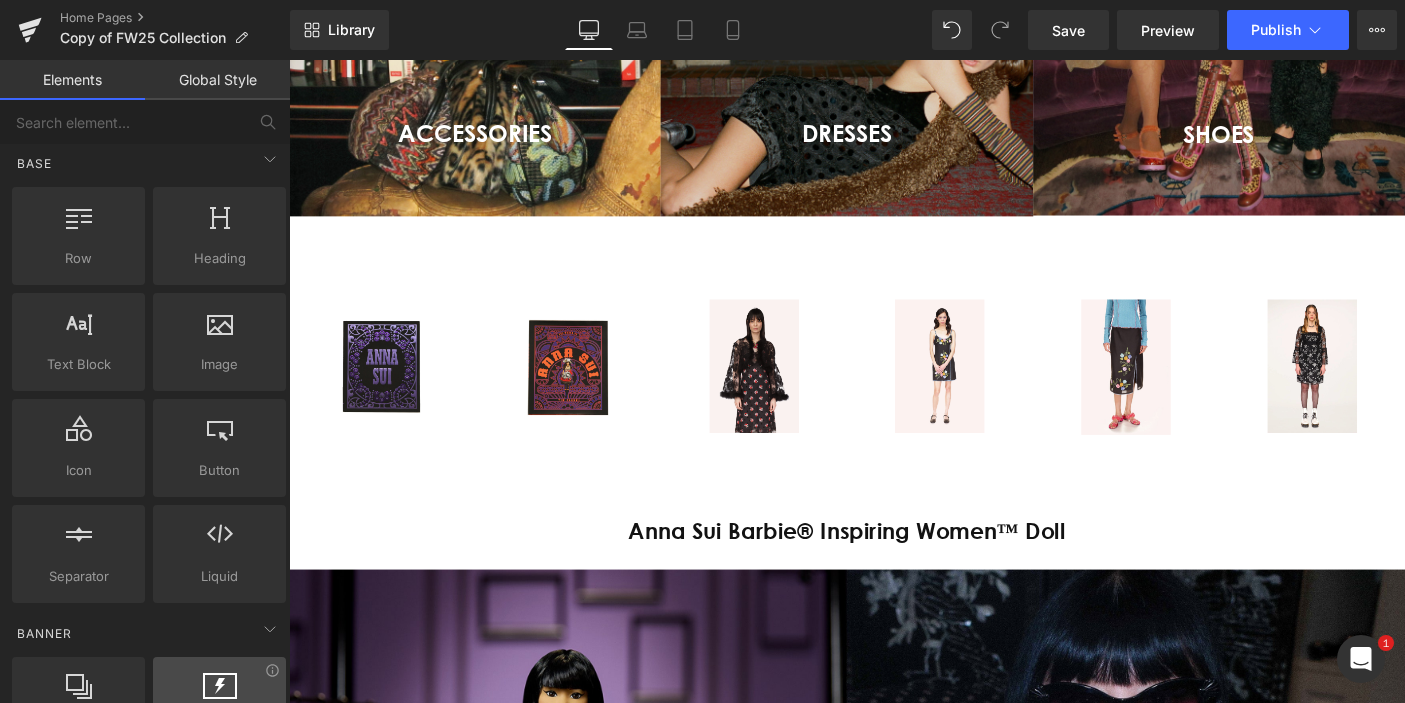 scroll, scrollTop: 0, scrollLeft: 0, axis: both 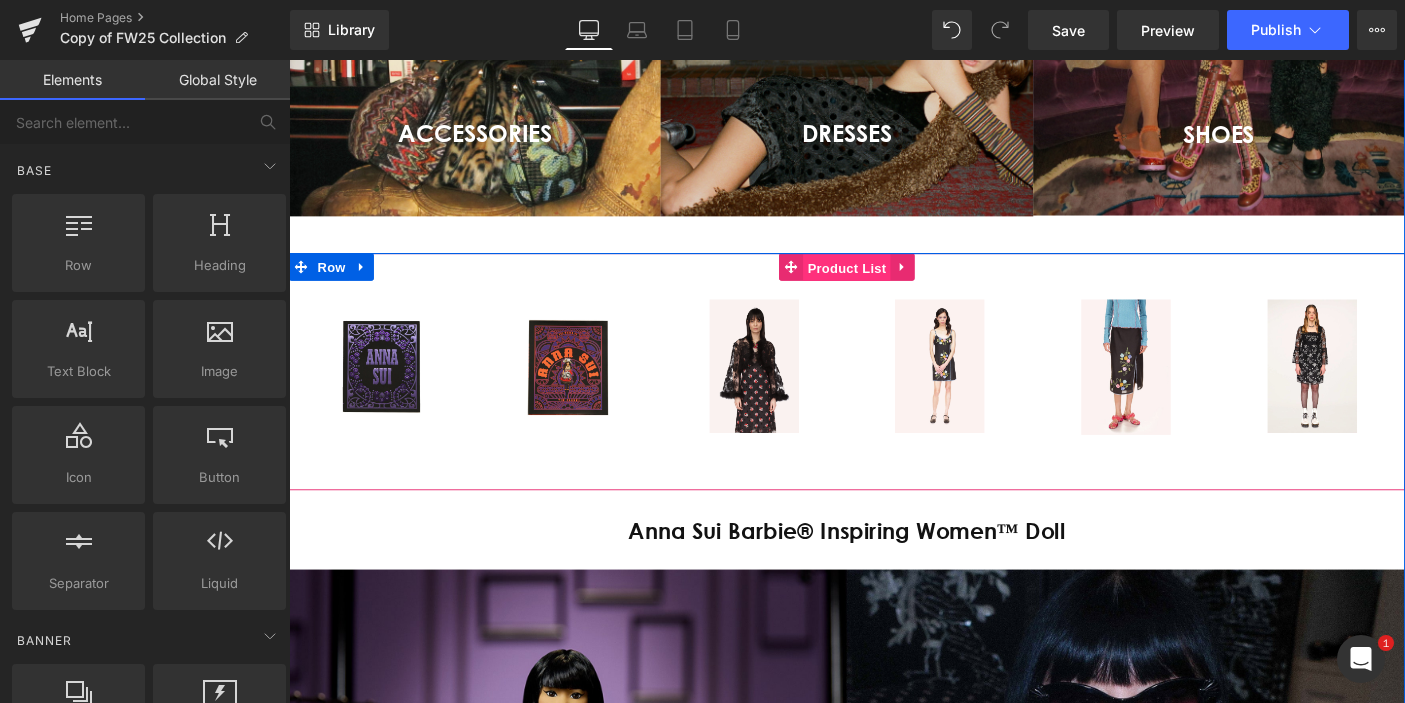 click on "Product List" at bounding box center [893, 286] 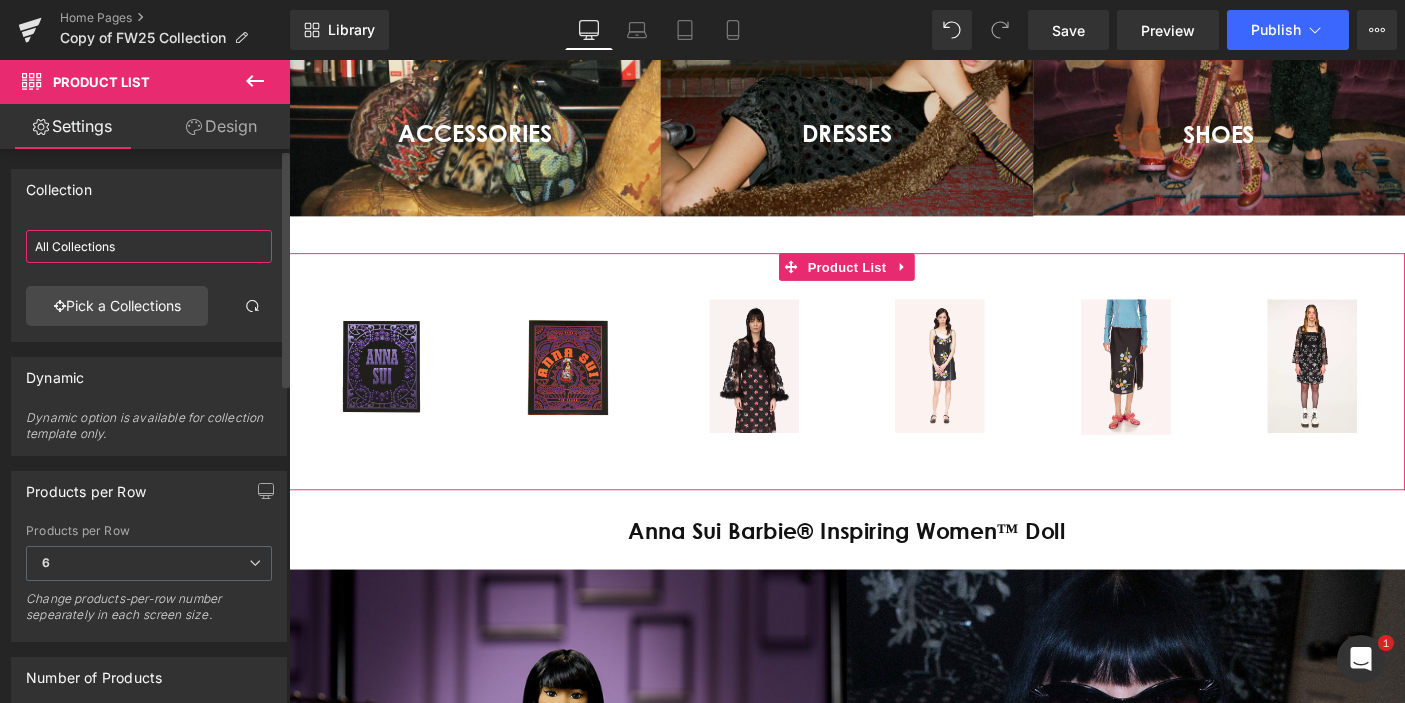 click on "All Collections" at bounding box center [149, 246] 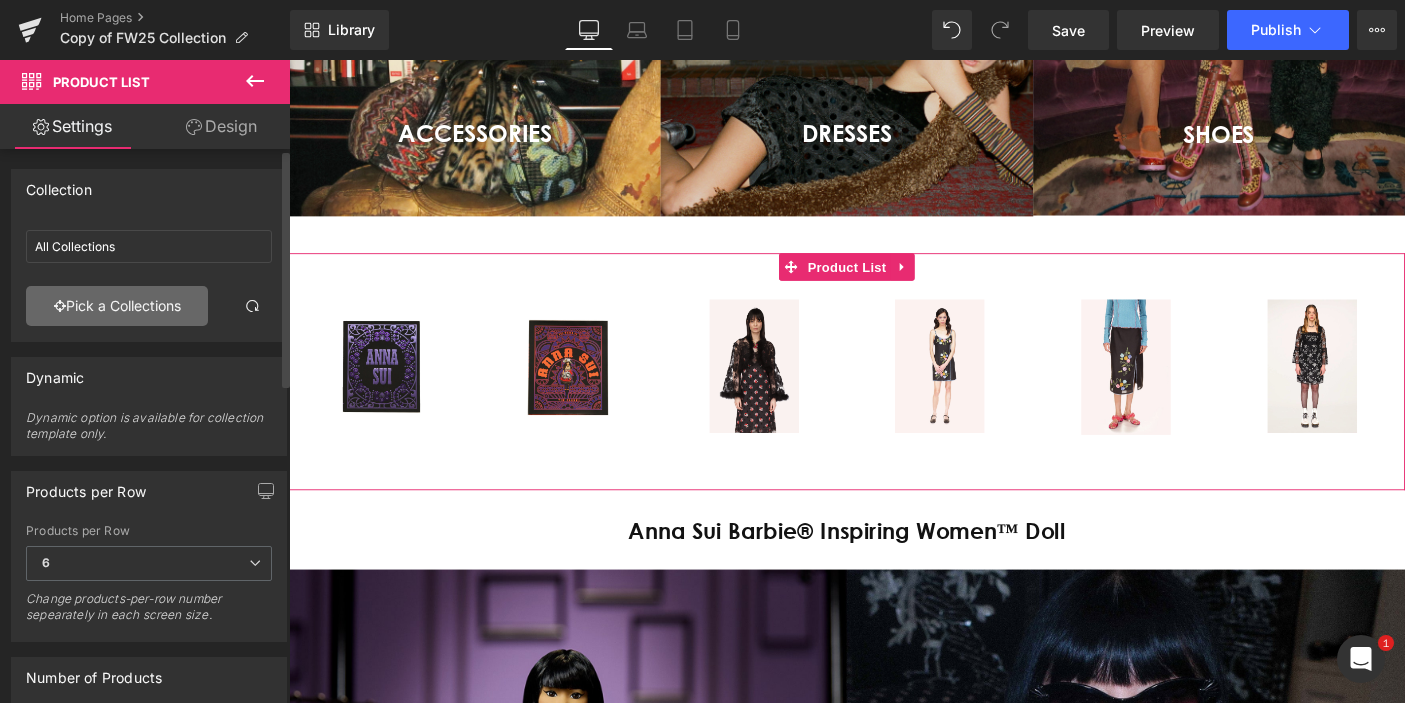 click on "Pick a Collections" at bounding box center (117, 306) 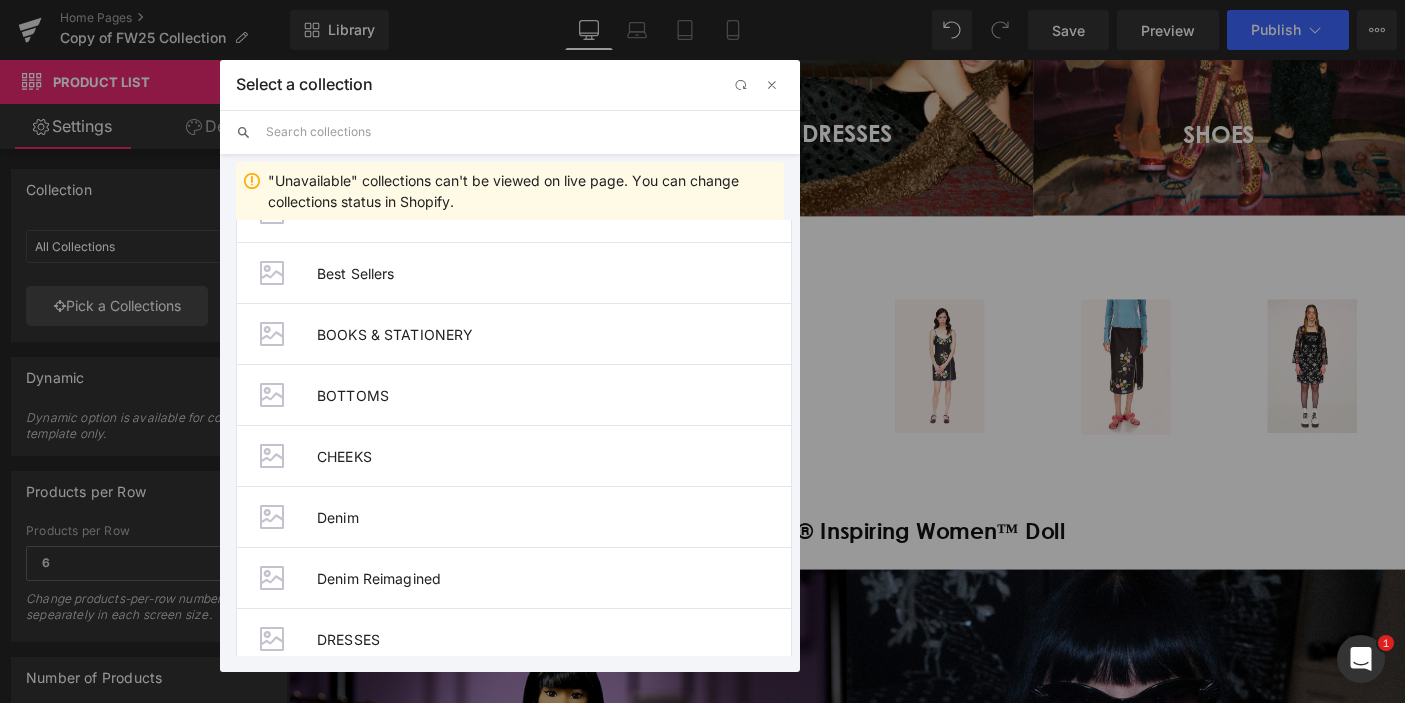 scroll, scrollTop: 0, scrollLeft: 0, axis: both 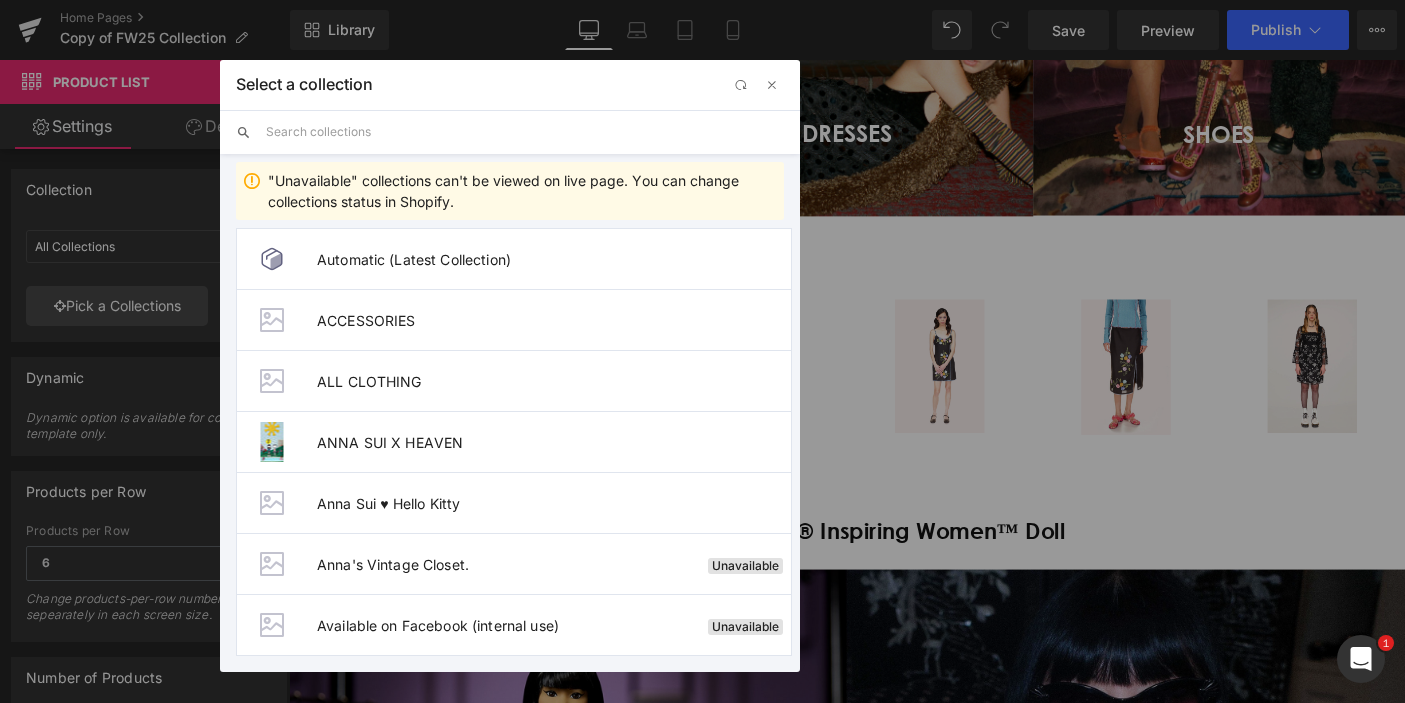 click at bounding box center [525, 132] 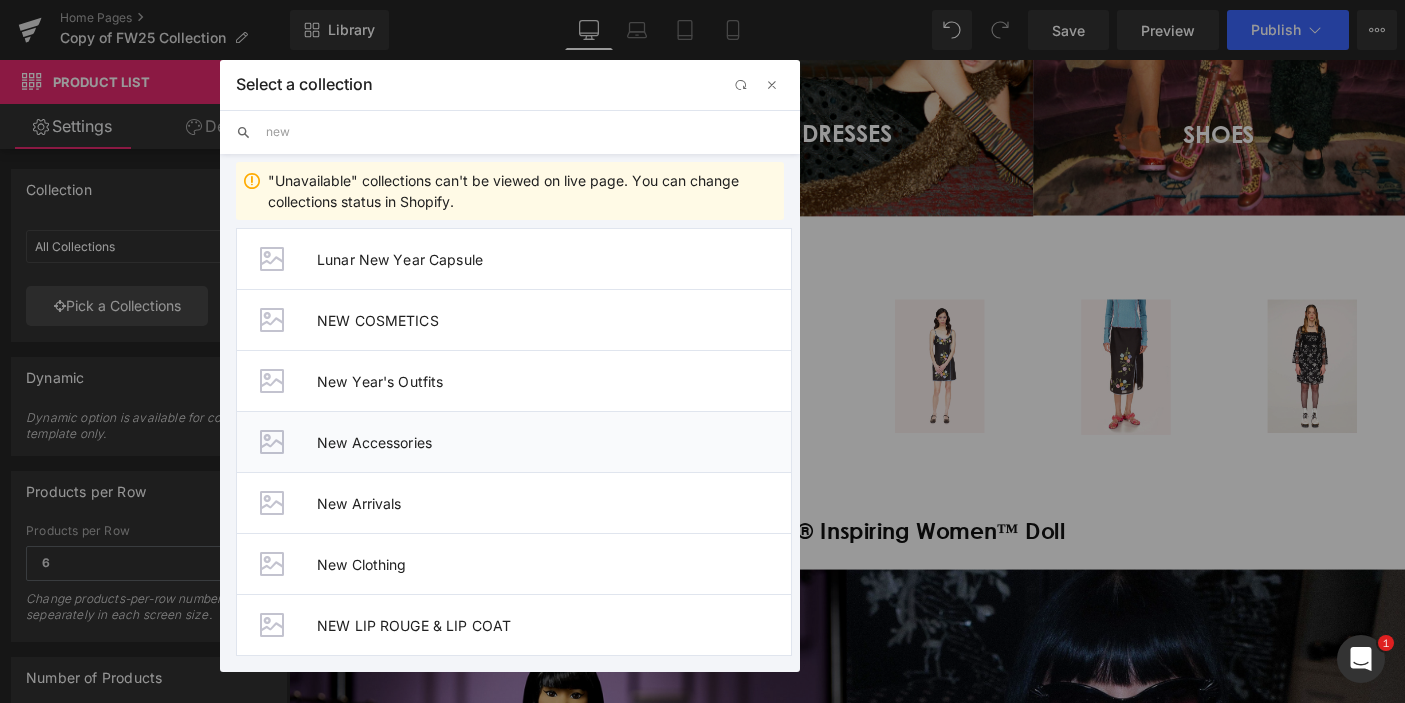 type on "new" 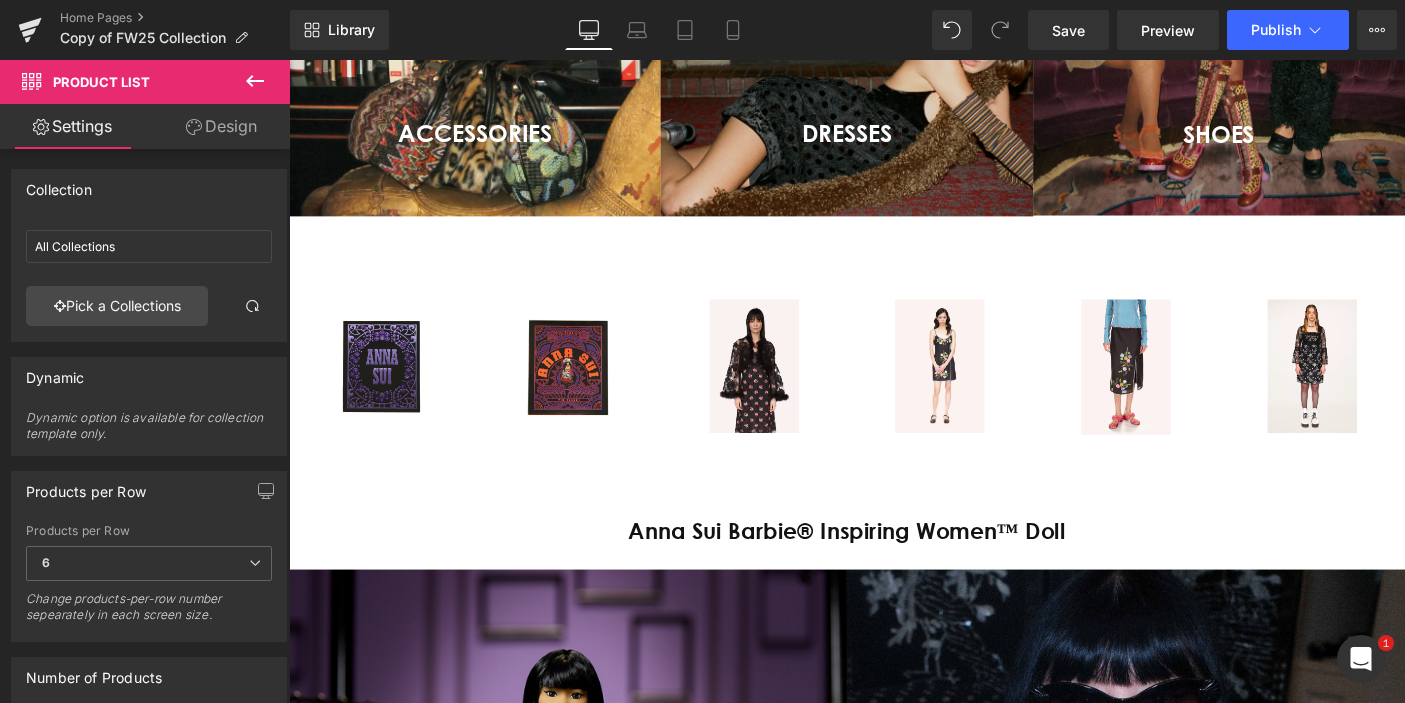 type on "New Accessories" 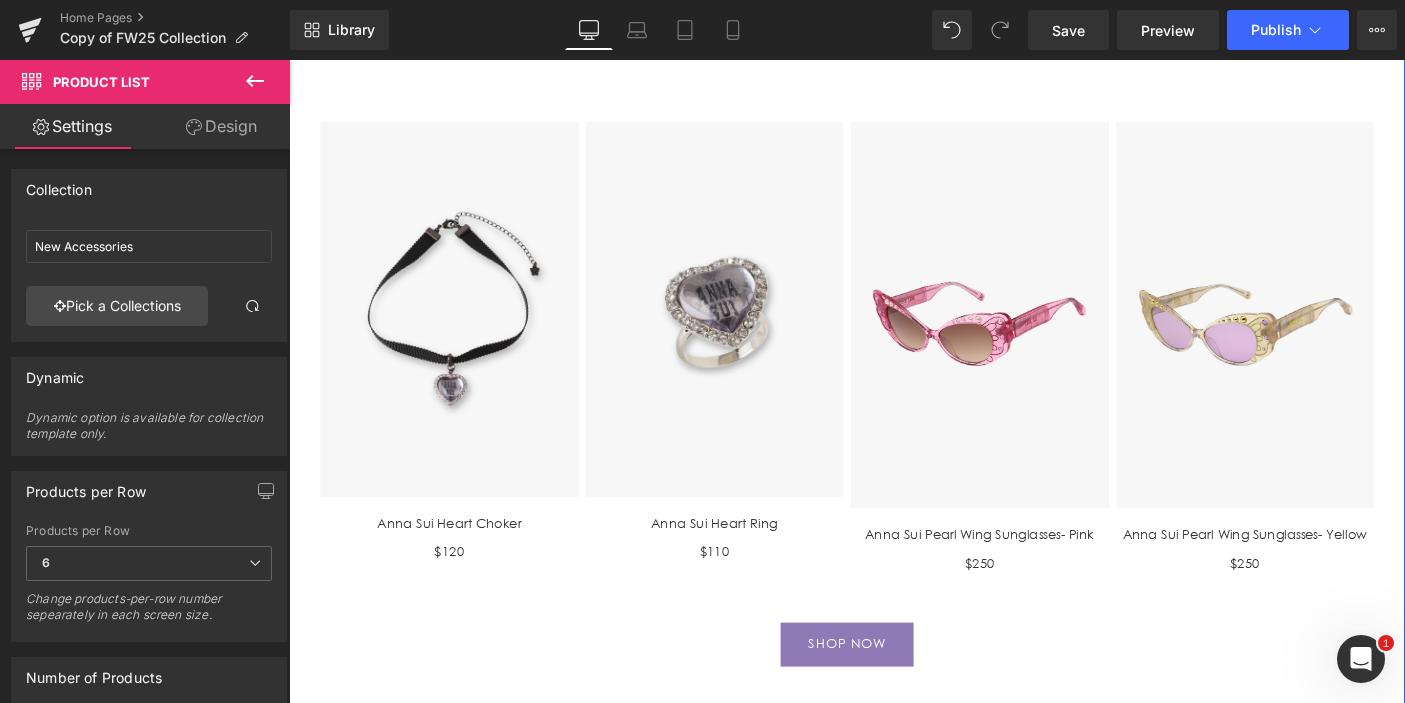scroll, scrollTop: 1624, scrollLeft: 0, axis: vertical 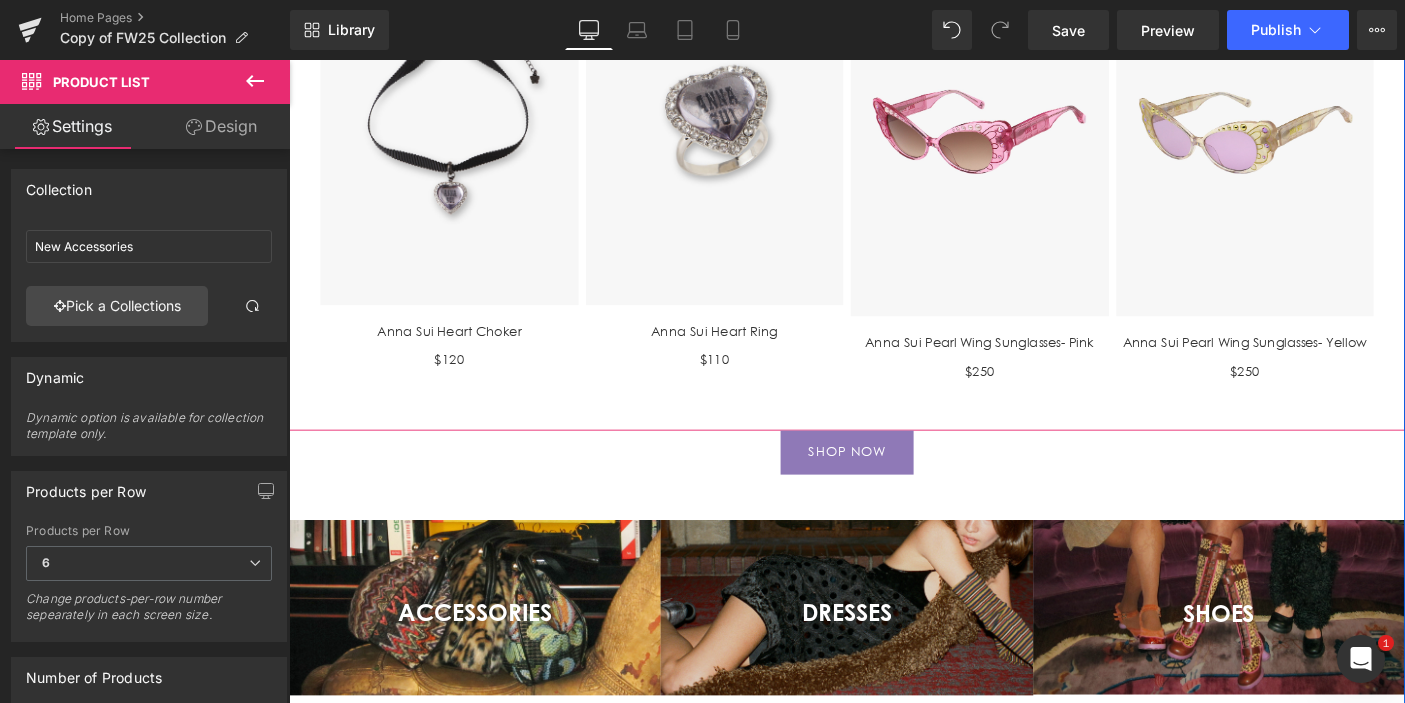 click on "(P) Image
[FIRST] [LAST]® Inspiring Women™ Doll
(P) Title
$35
(P) Price" at bounding box center [894, -129] 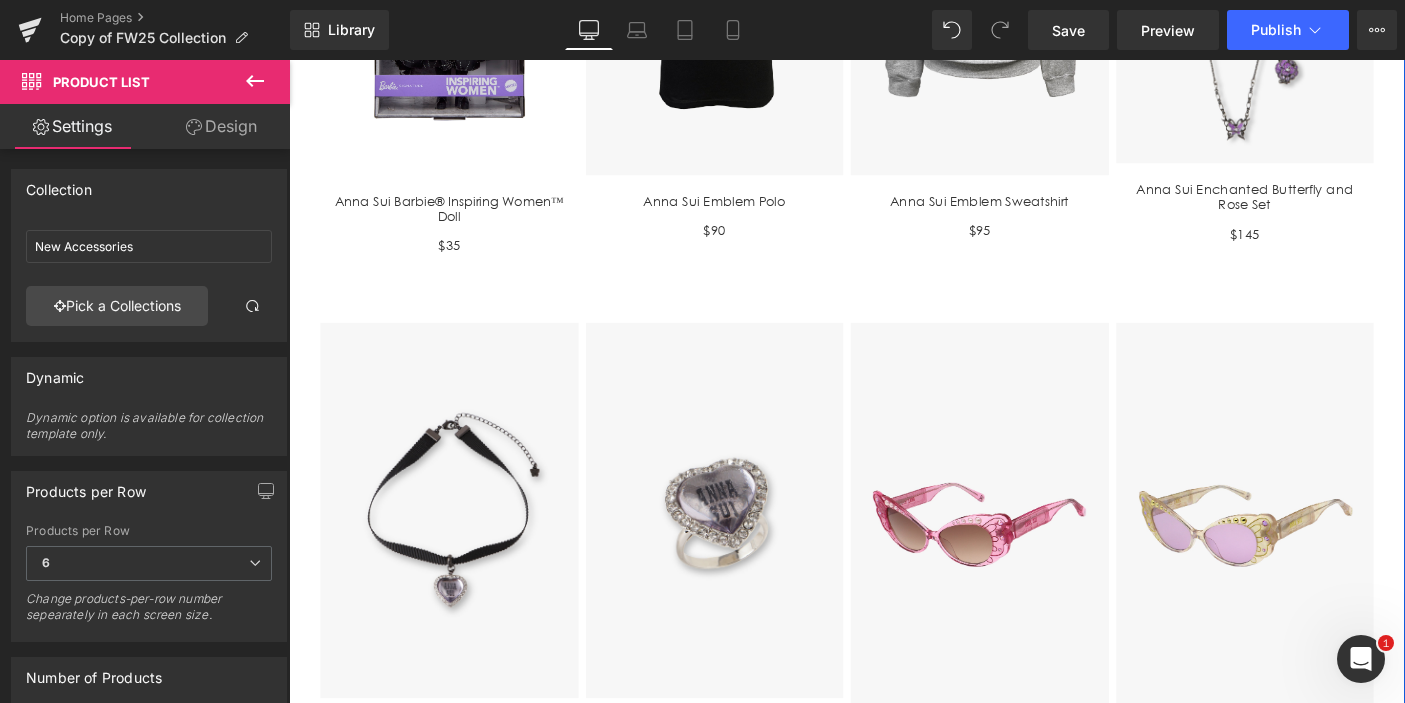 scroll, scrollTop: 497, scrollLeft: 0, axis: vertical 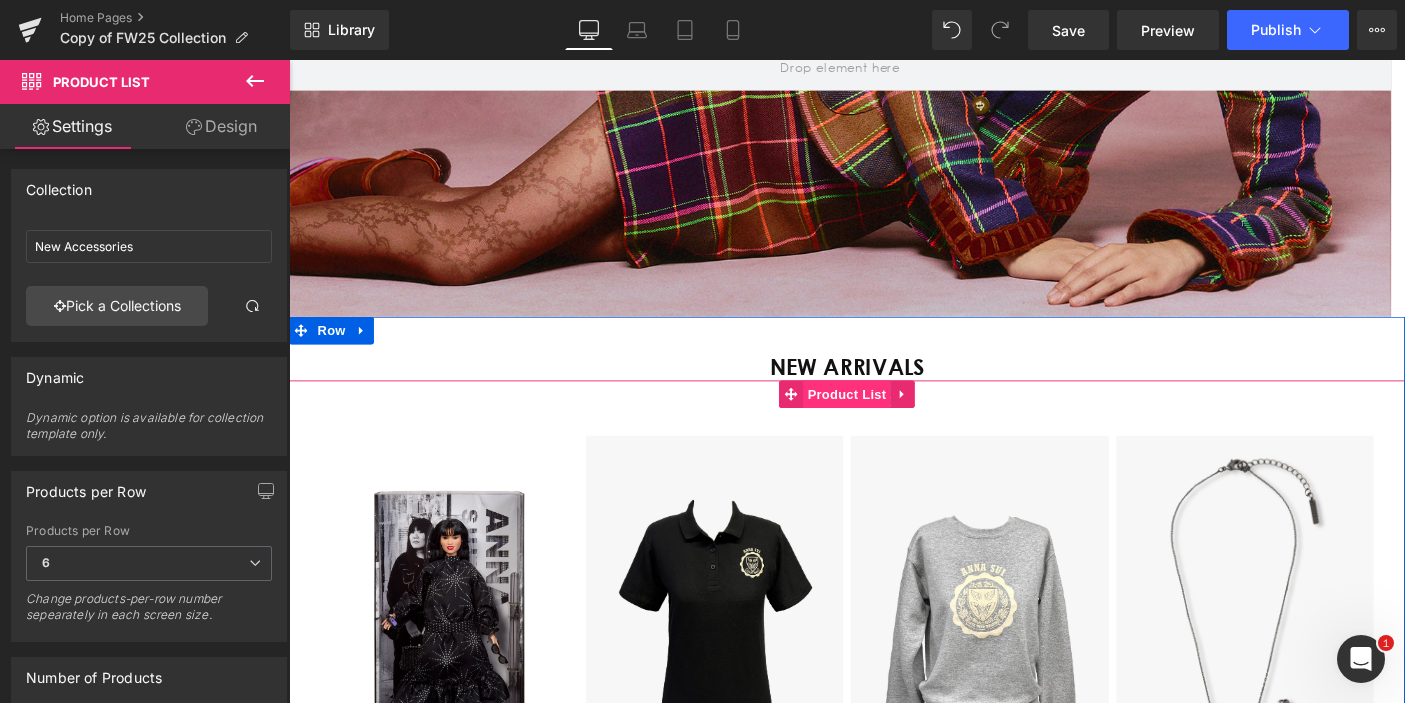 click on "Product List" at bounding box center [893, 422] 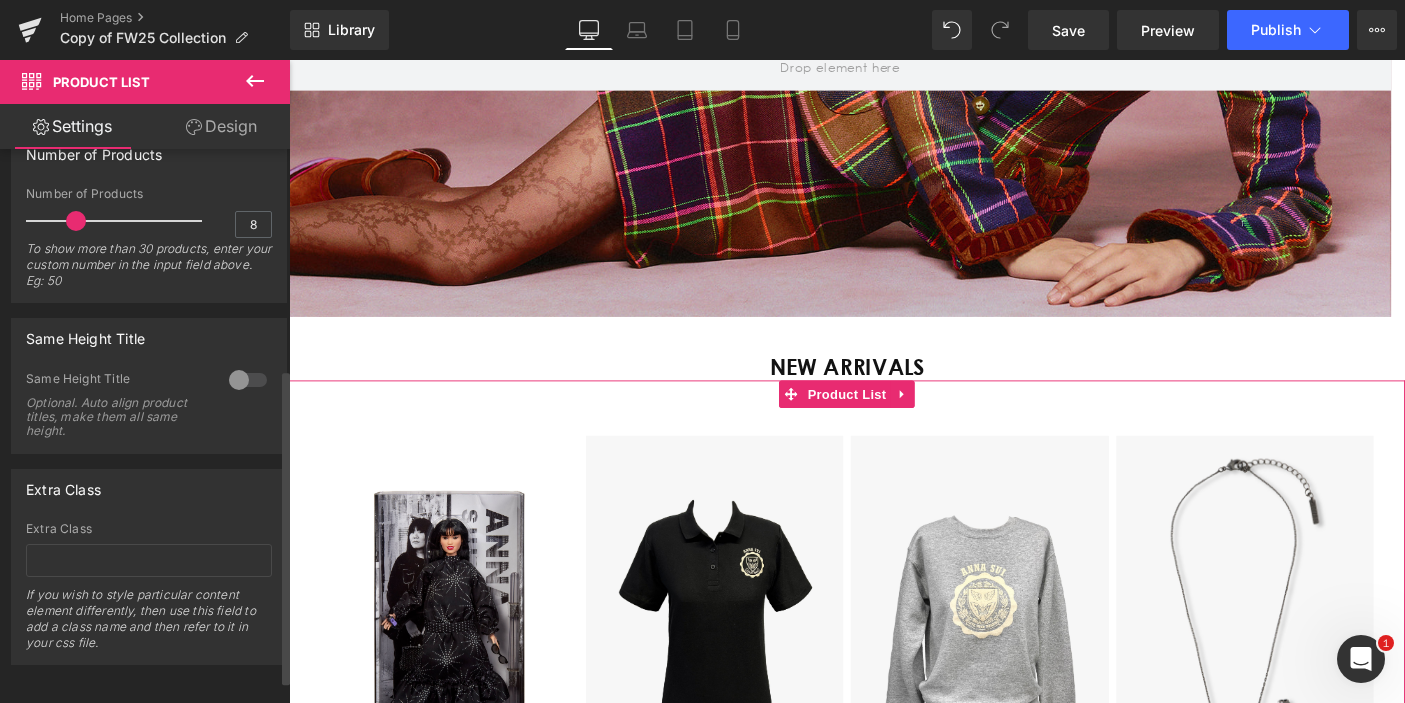 scroll, scrollTop: 426, scrollLeft: 0, axis: vertical 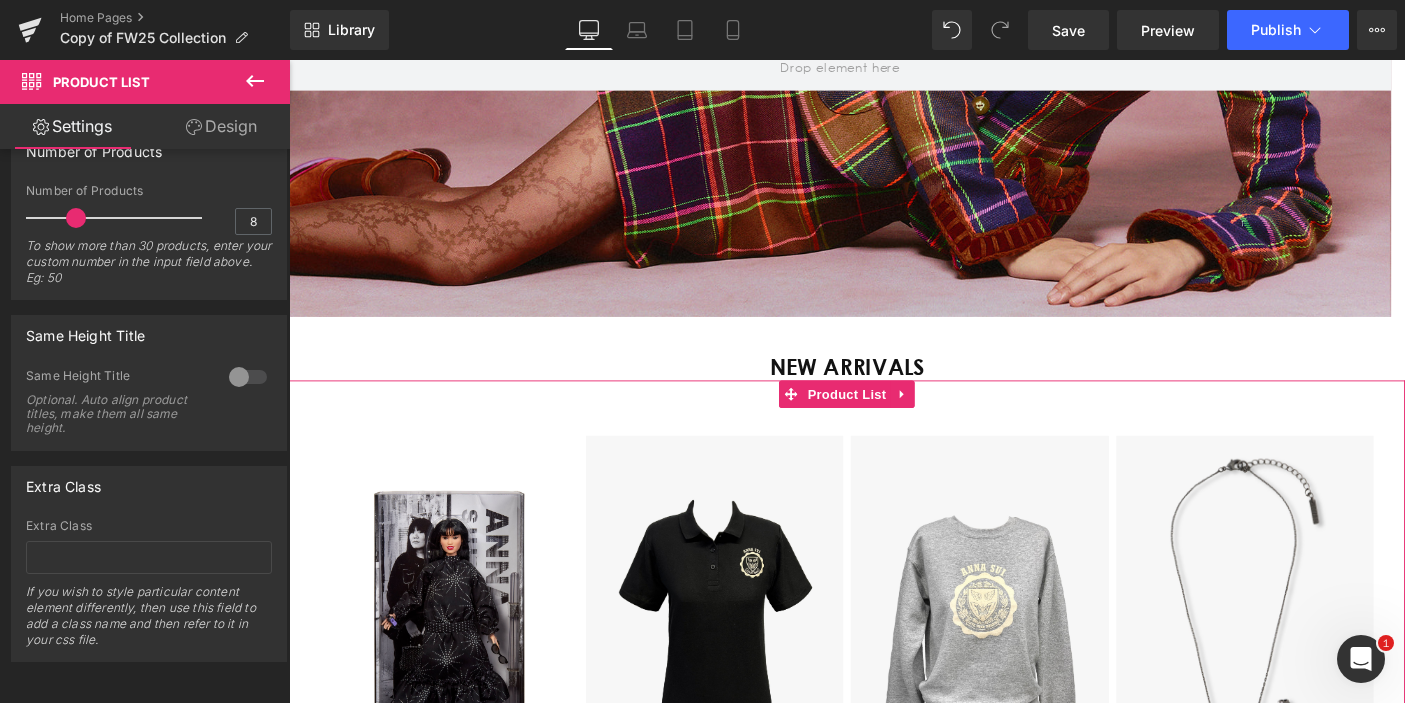 click on "Design" at bounding box center [221, 126] 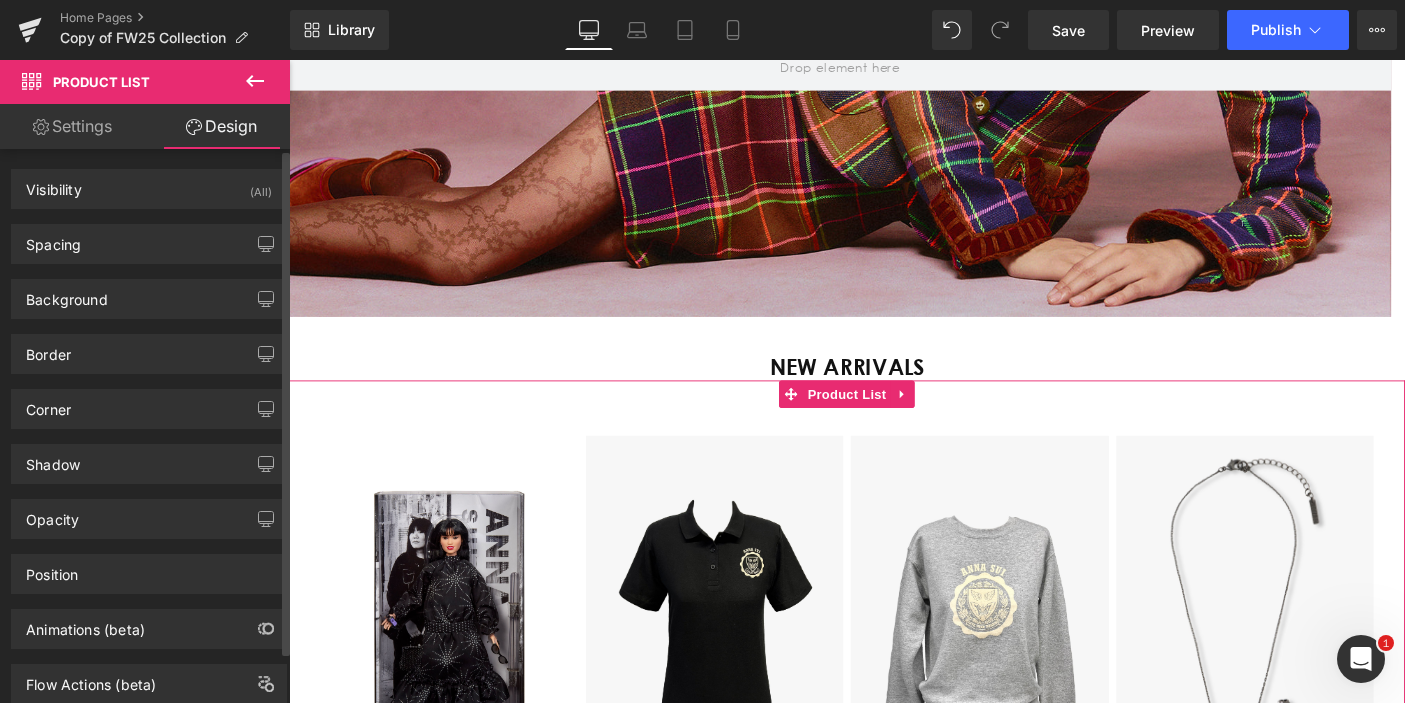 type on "0" 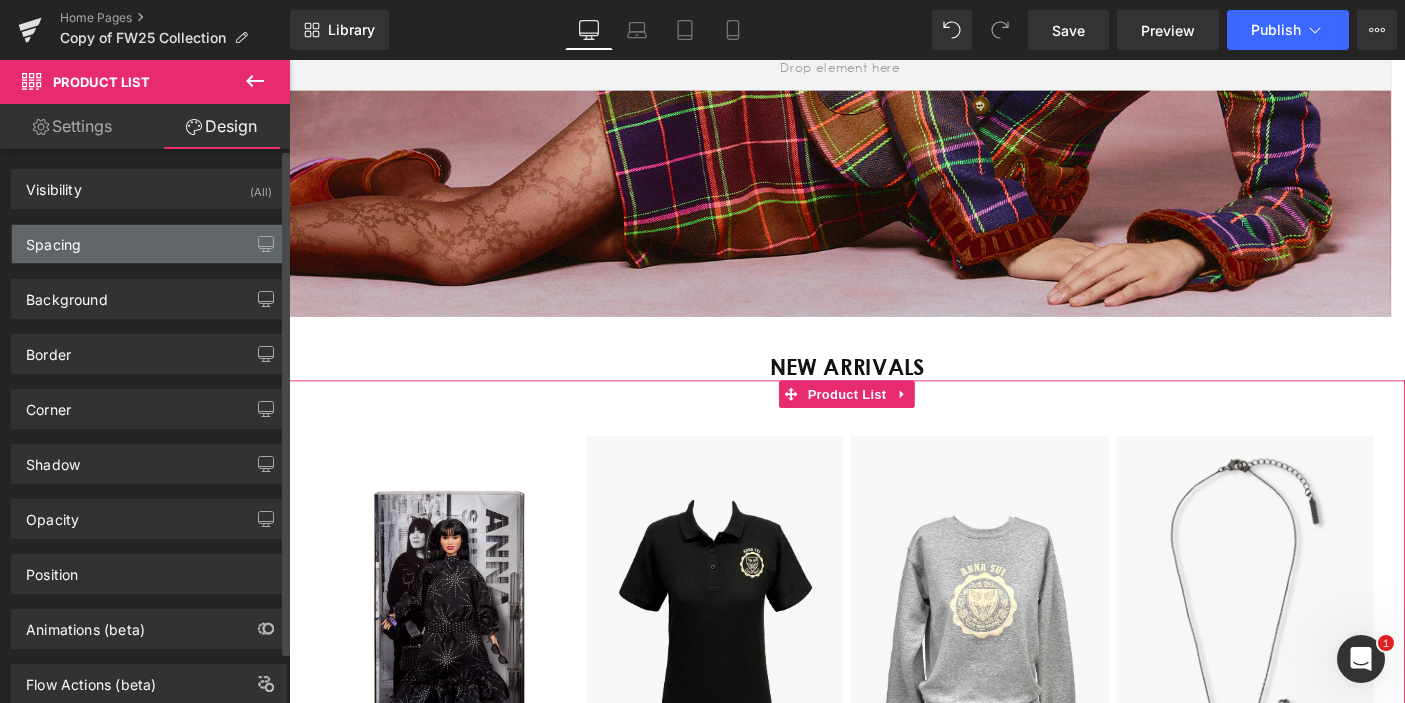 click on "Spacing" at bounding box center [149, 244] 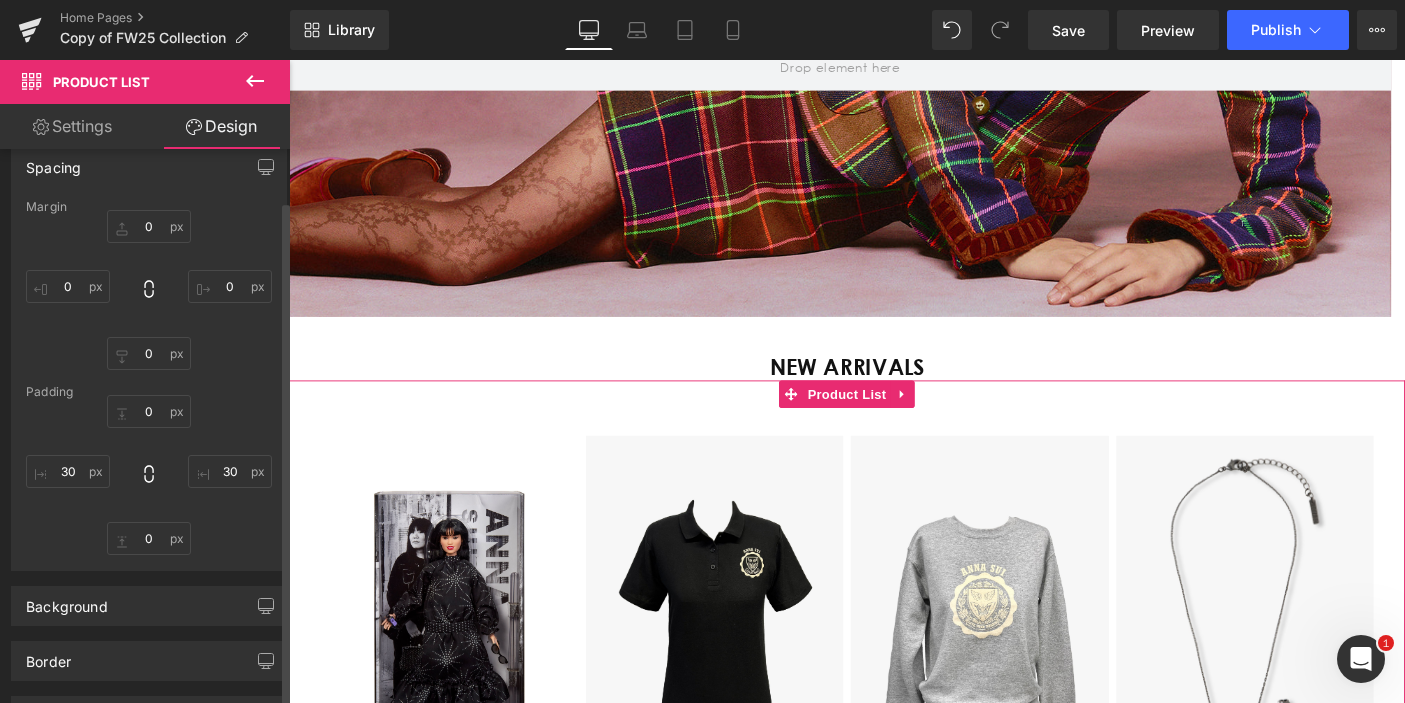 scroll, scrollTop: 354, scrollLeft: 0, axis: vertical 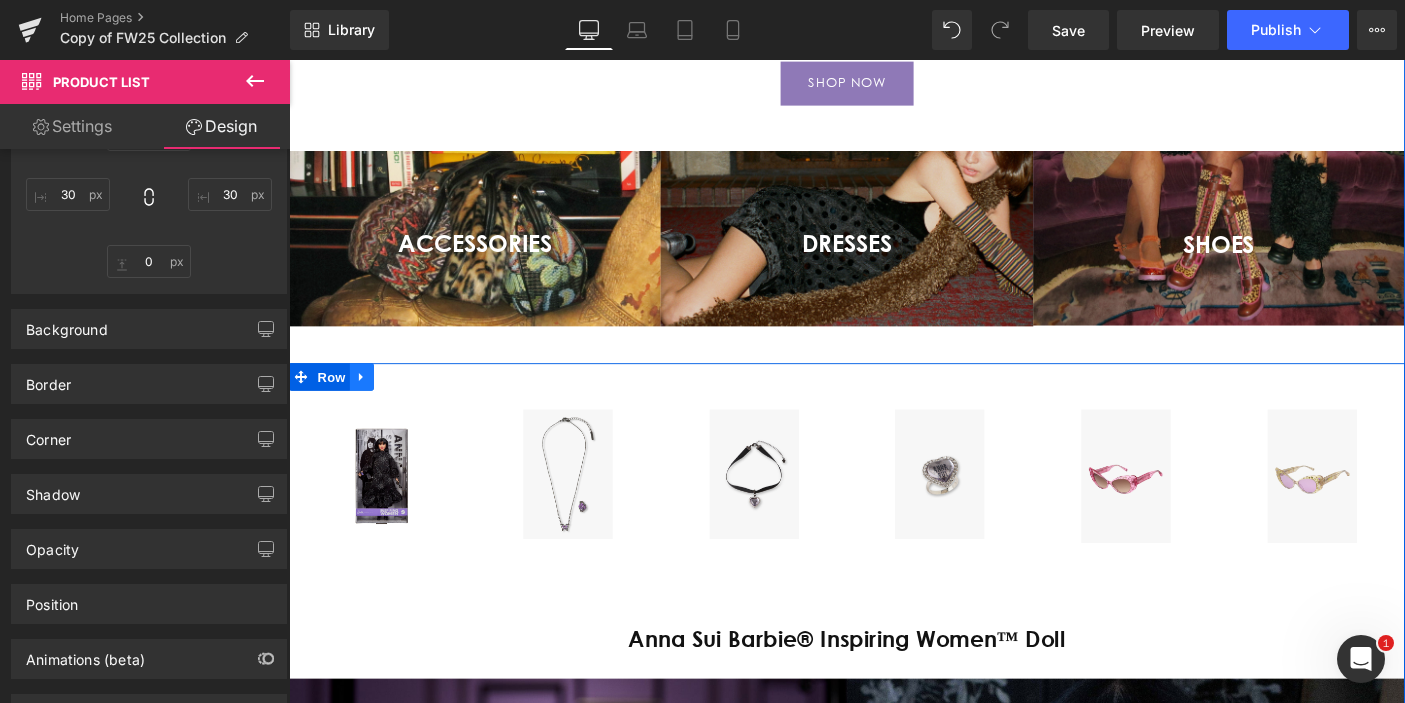 click 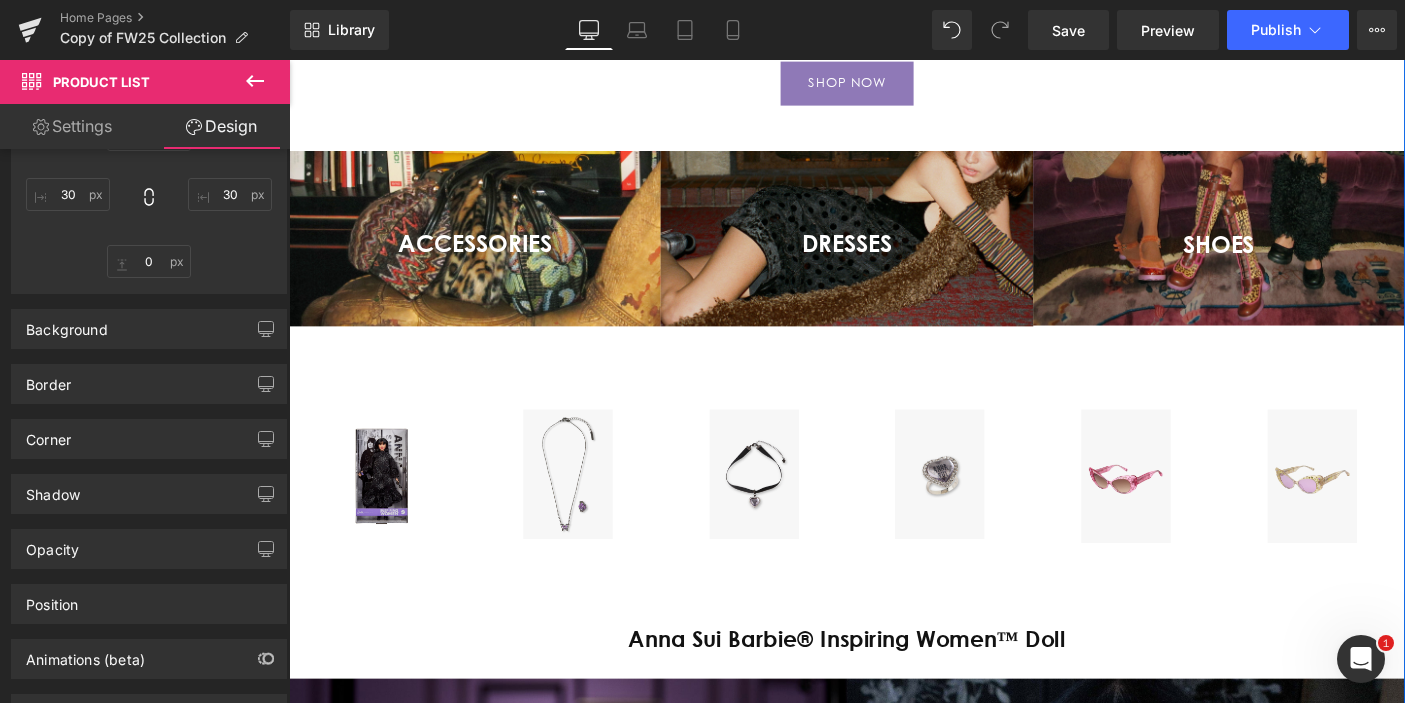 click on "(P) Image
[FIRST] [LAST]® Inspiring Women™ Doll
$35" at bounding box center (894, 174) 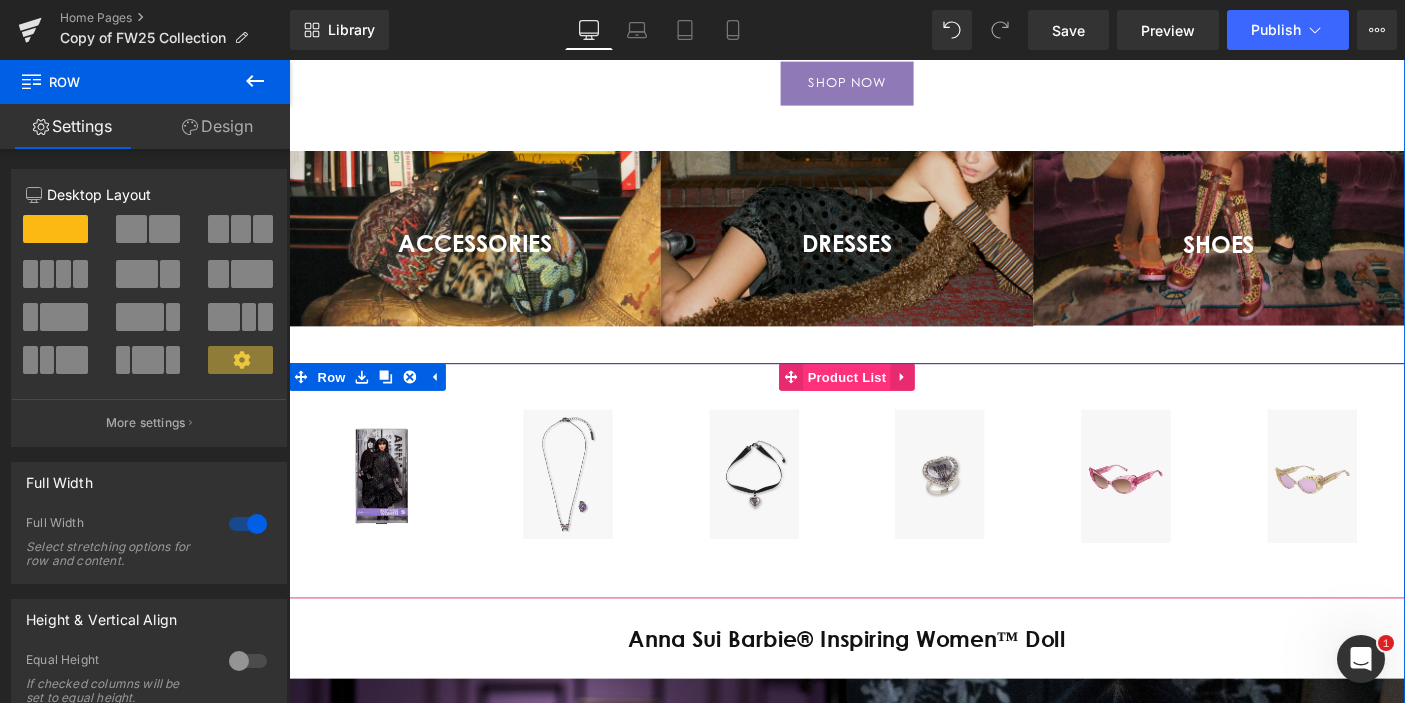 click on "Product List" at bounding box center (893, 404) 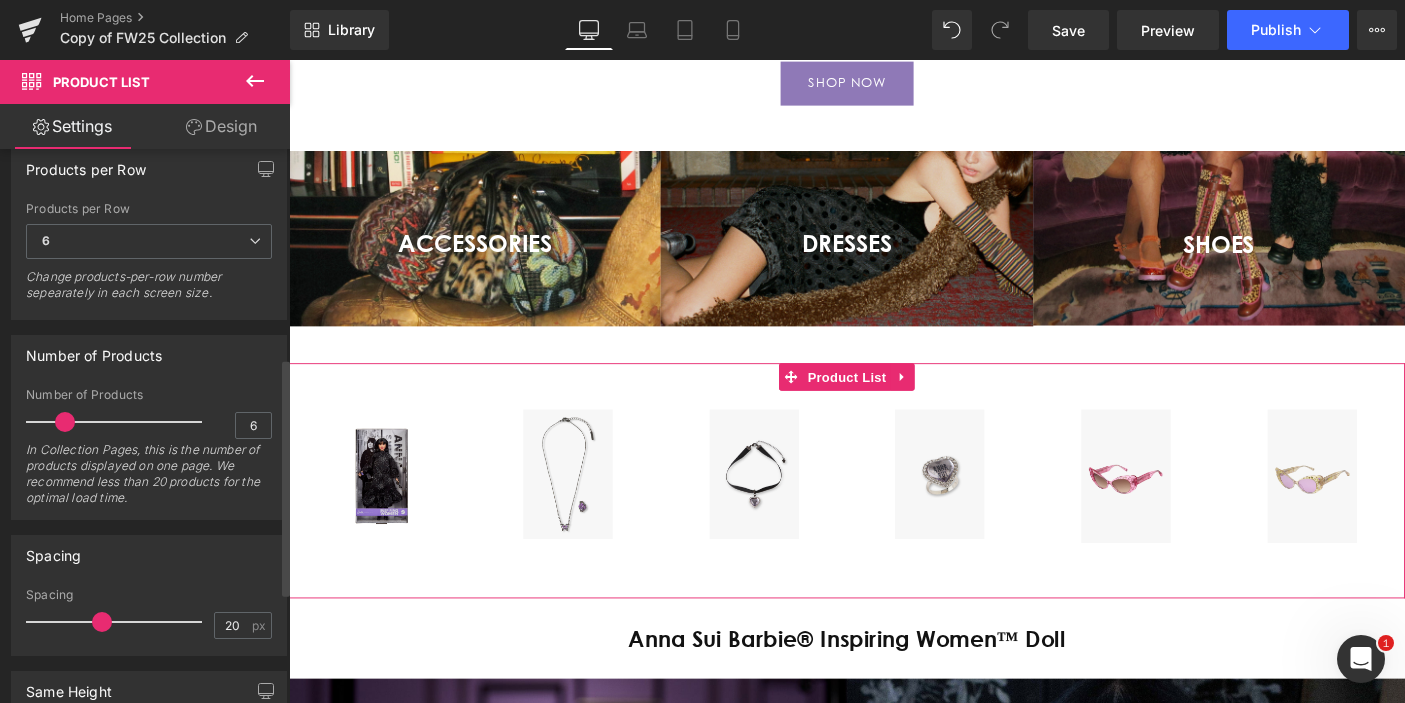 scroll, scrollTop: 494, scrollLeft: 0, axis: vertical 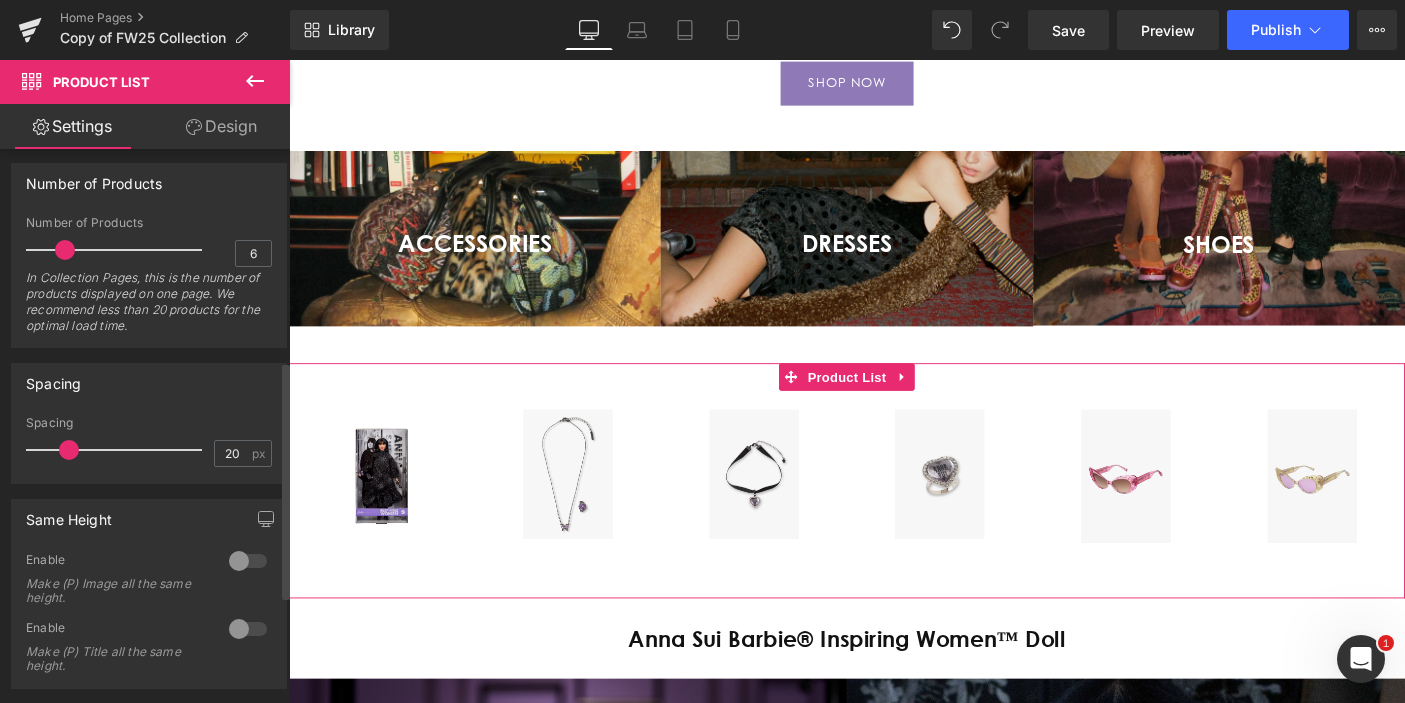drag, startPoint x: 103, startPoint y: 452, endPoint x: 71, endPoint y: 448, distance: 32.24903 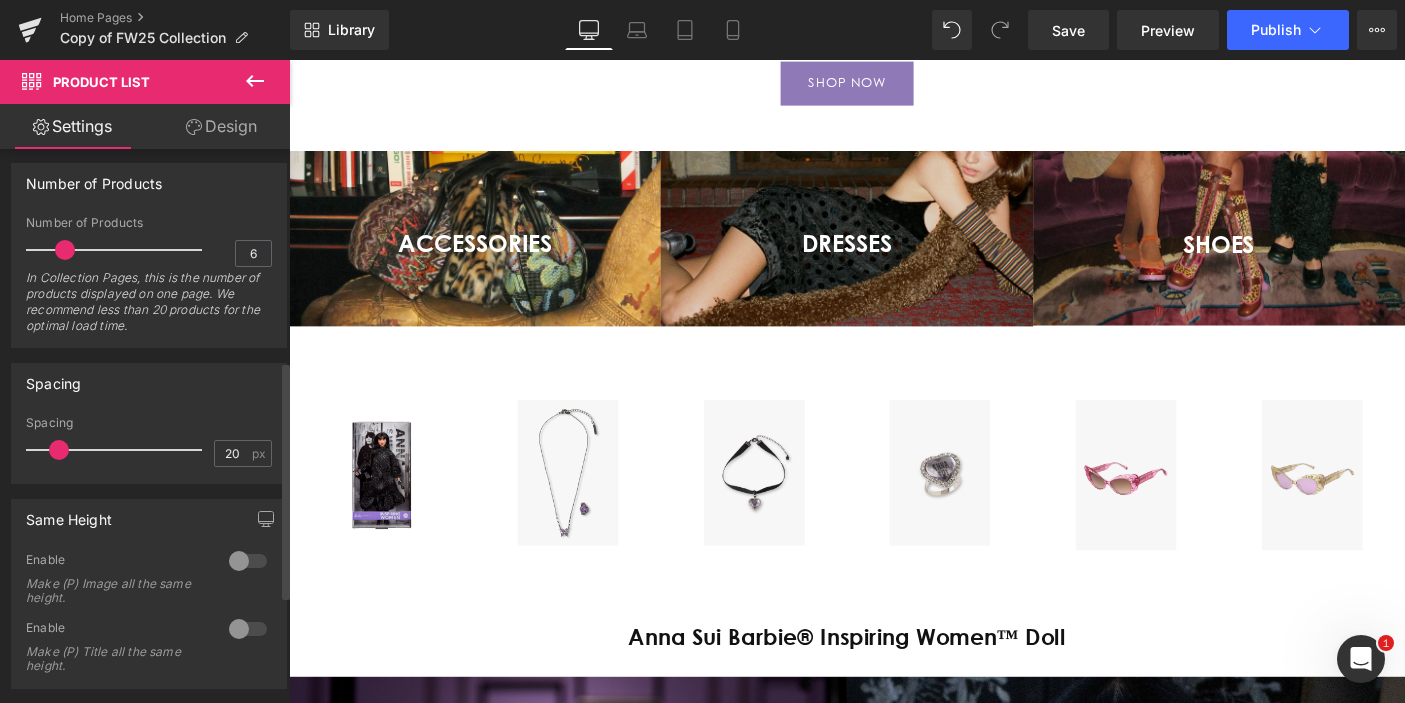 drag, startPoint x: 69, startPoint y: 448, endPoint x: 59, endPoint y: 450, distance: 10.198039 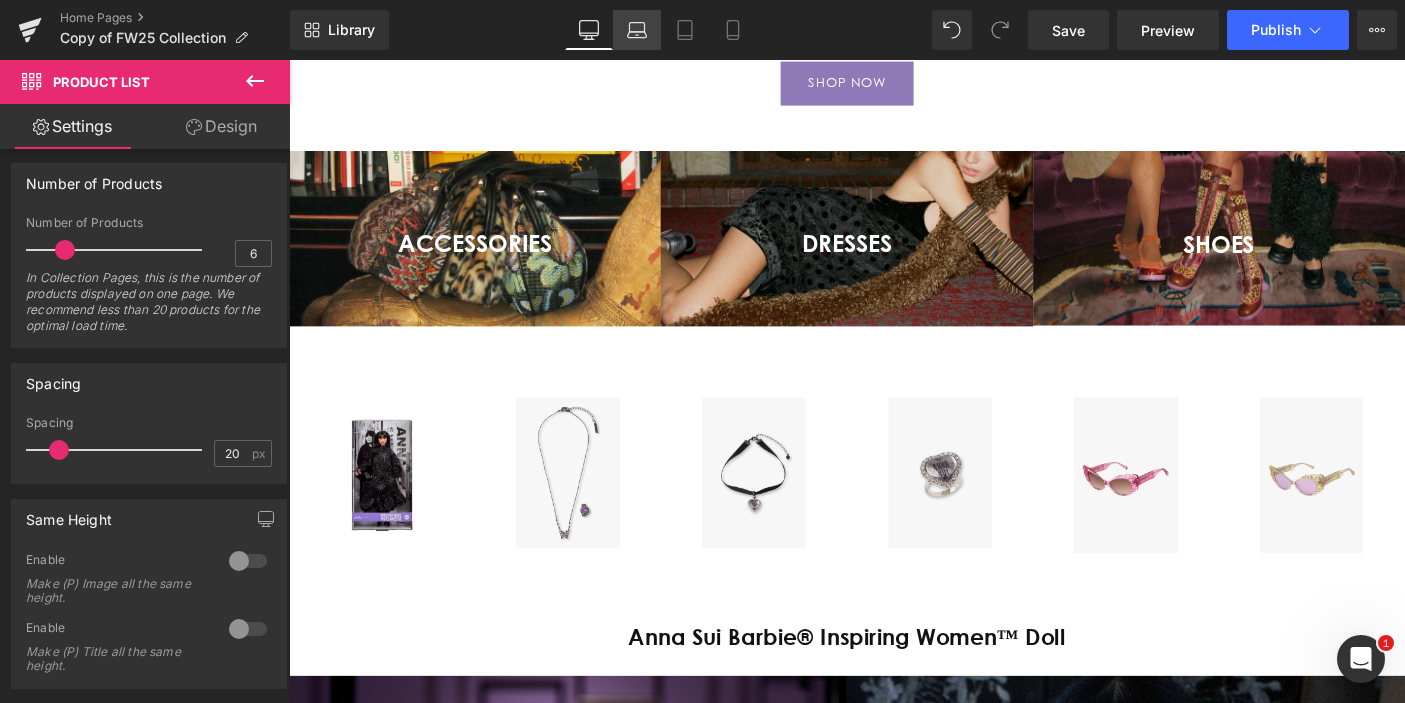 click on "Laptop" at bounding box center (637, 30) 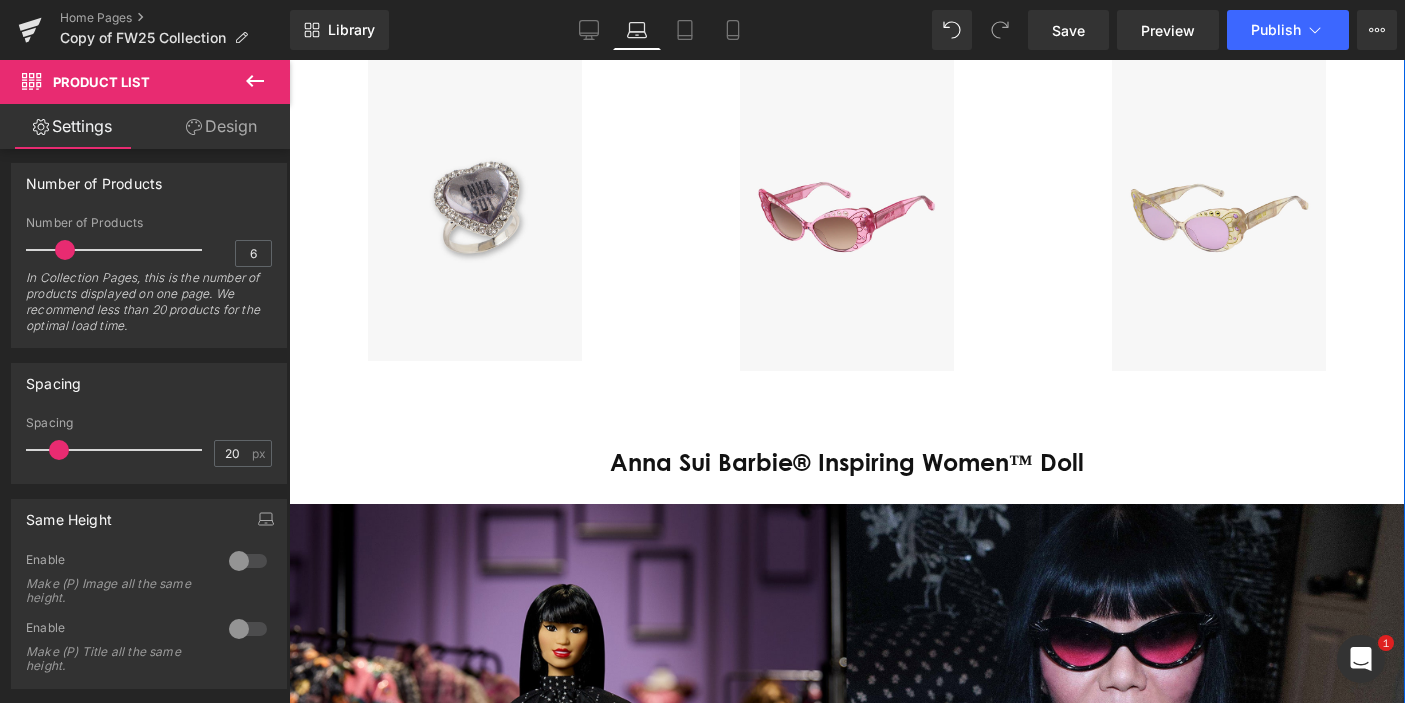 scroll, scrollTop: 2501, scrollLeft: 0, axis: vertical 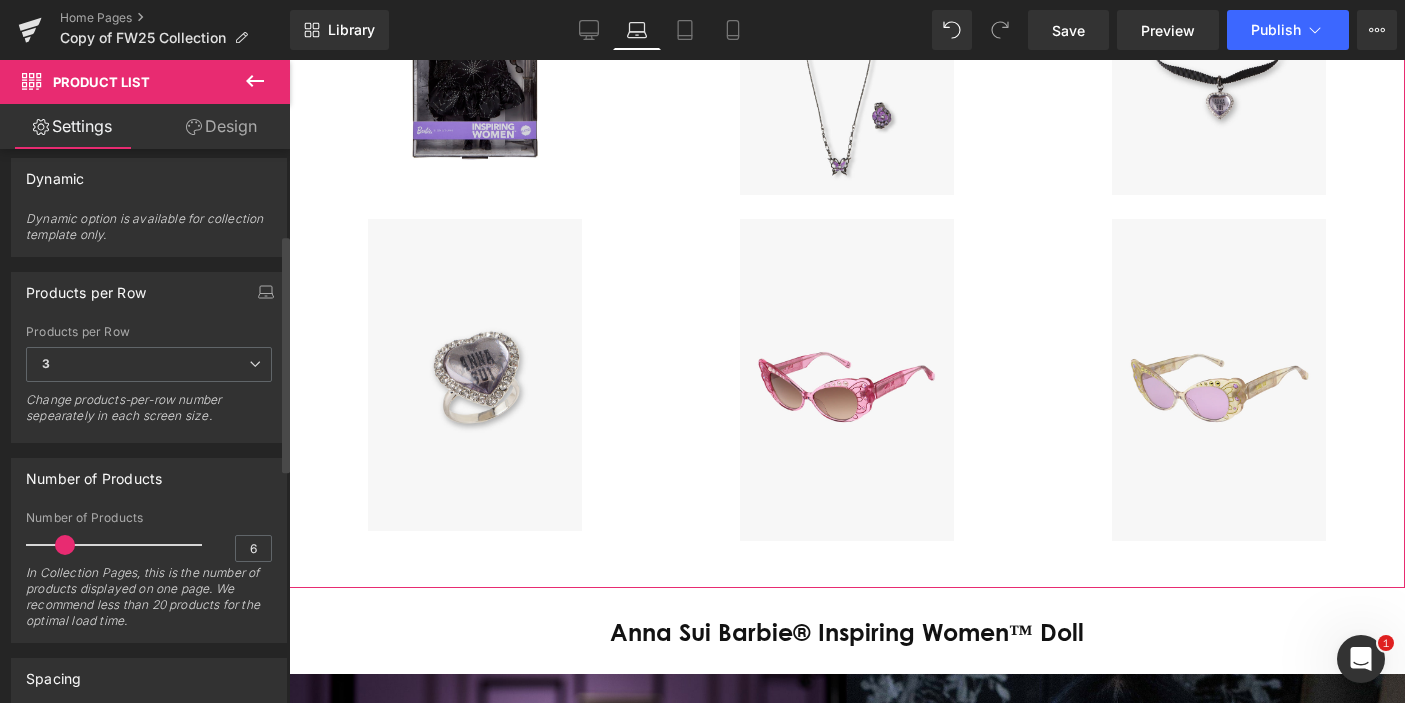 click on "Products per Row
3
1 2 3 4 6 Change products-per-row number sepearately in each screen size." at bounding box center [149, 381] 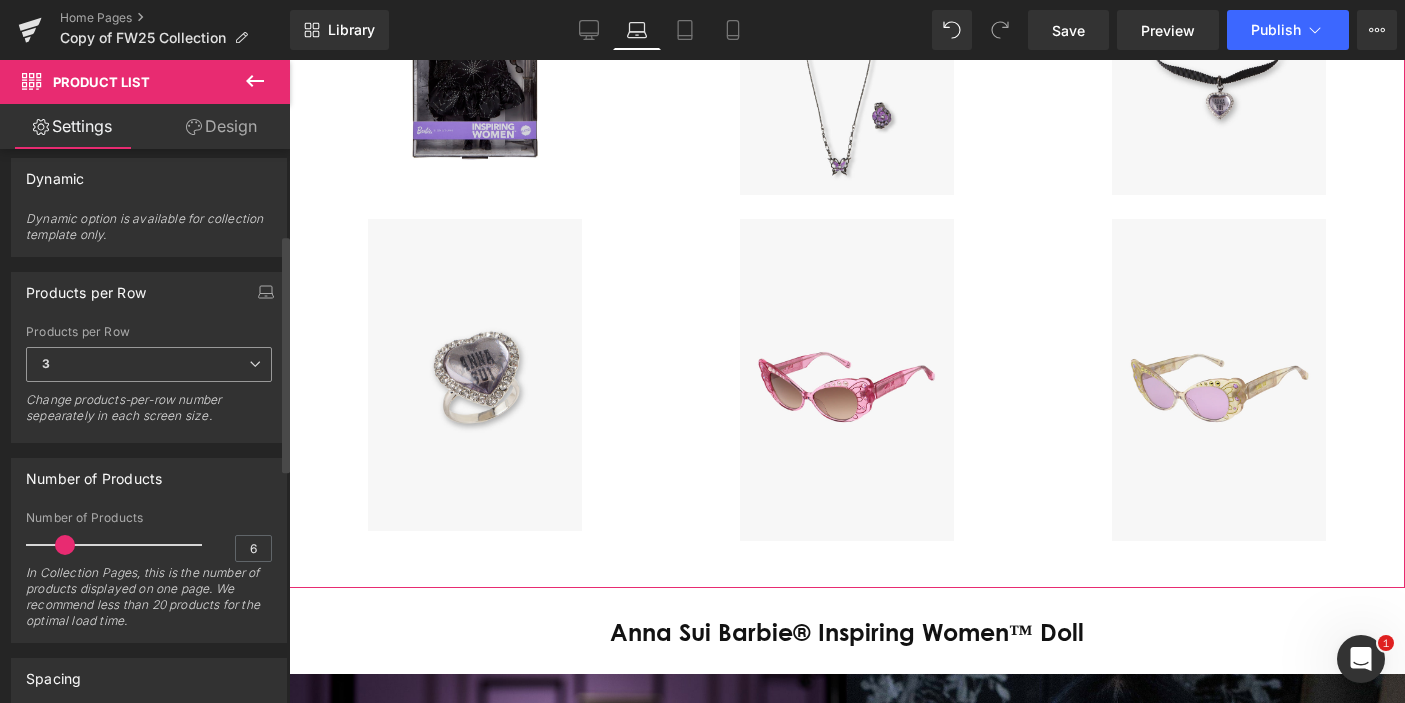 click on "3" at bounding box center [149, 364] 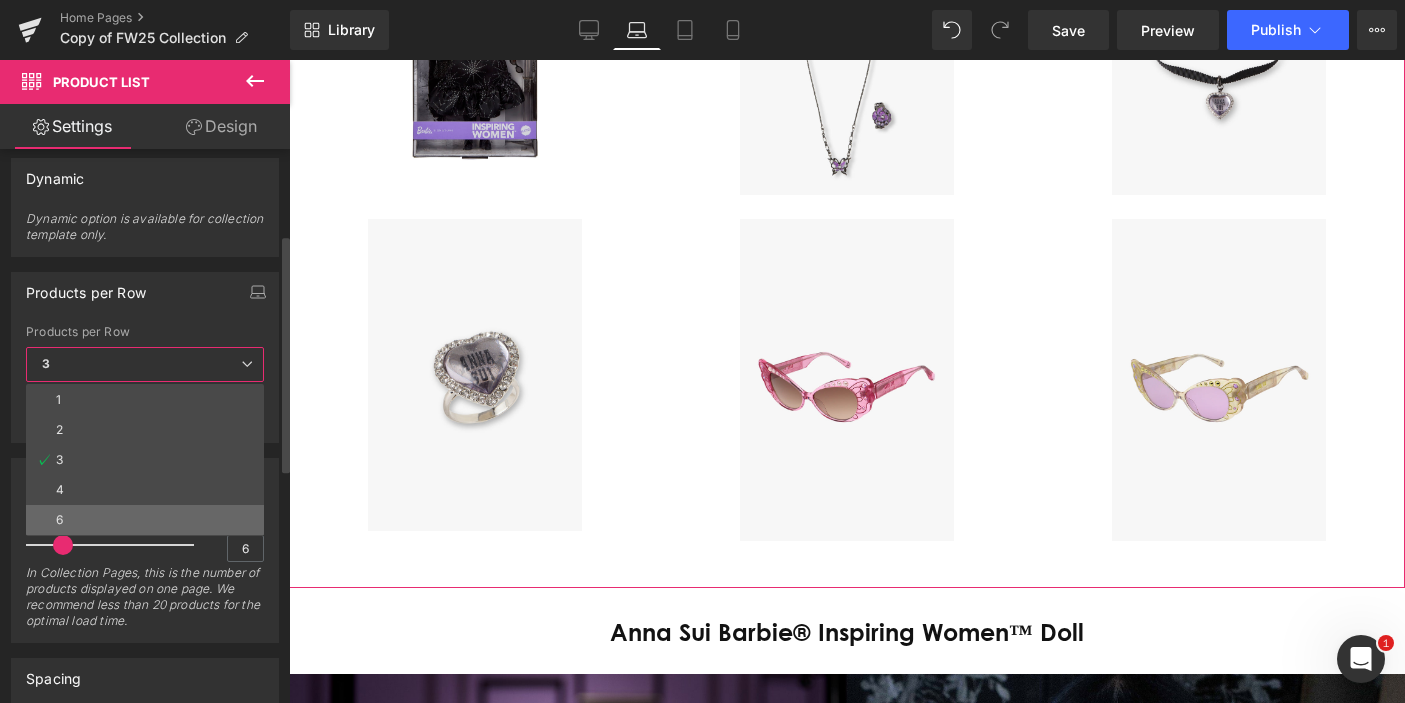 click on "6" at bounding box center [145, 520] 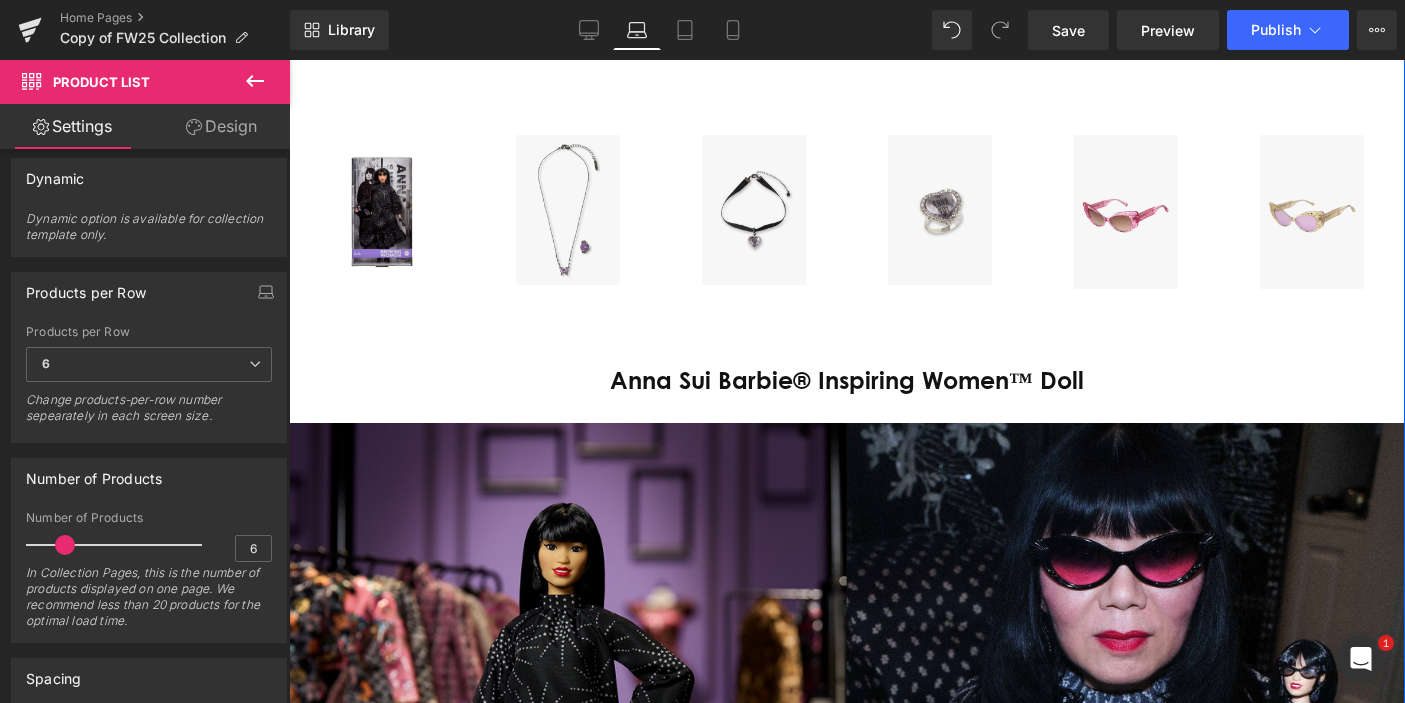 scroll, scrollTop: 2242, scrollLeft: 0, axis: vertical 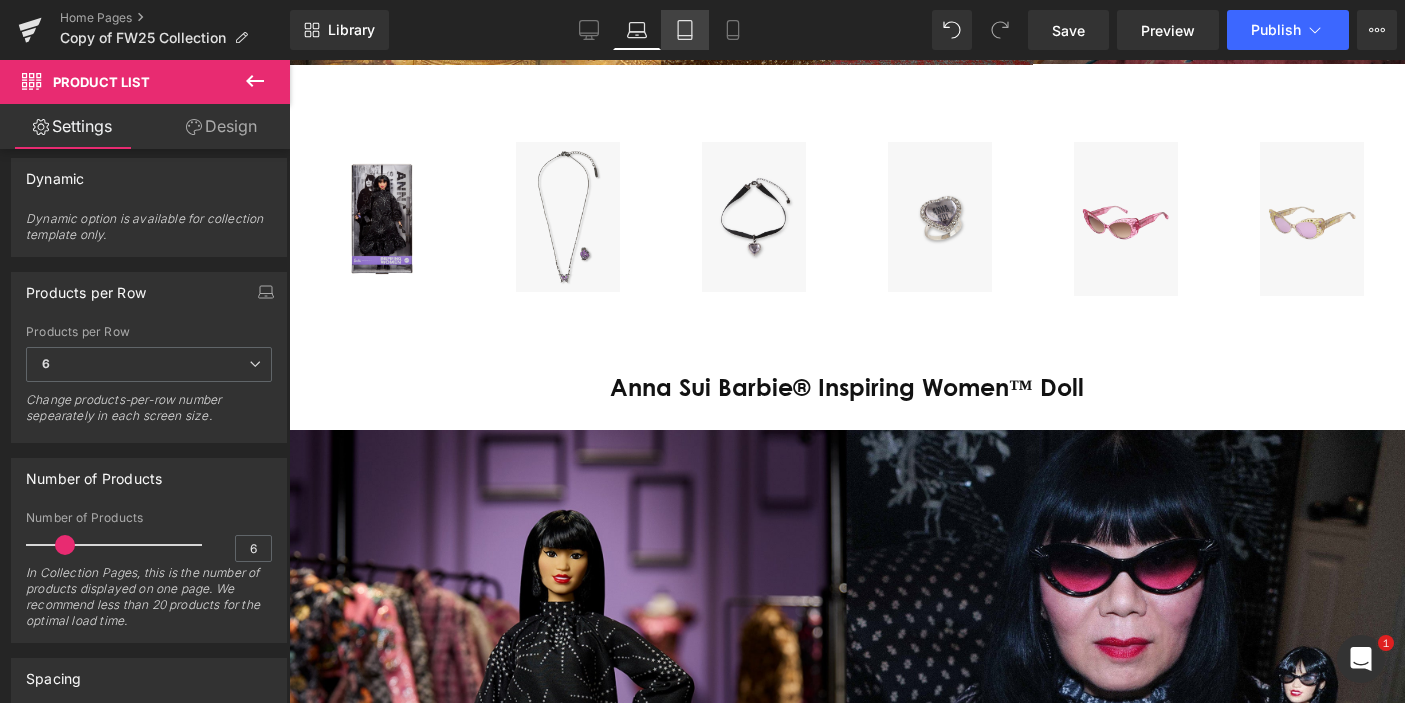 click 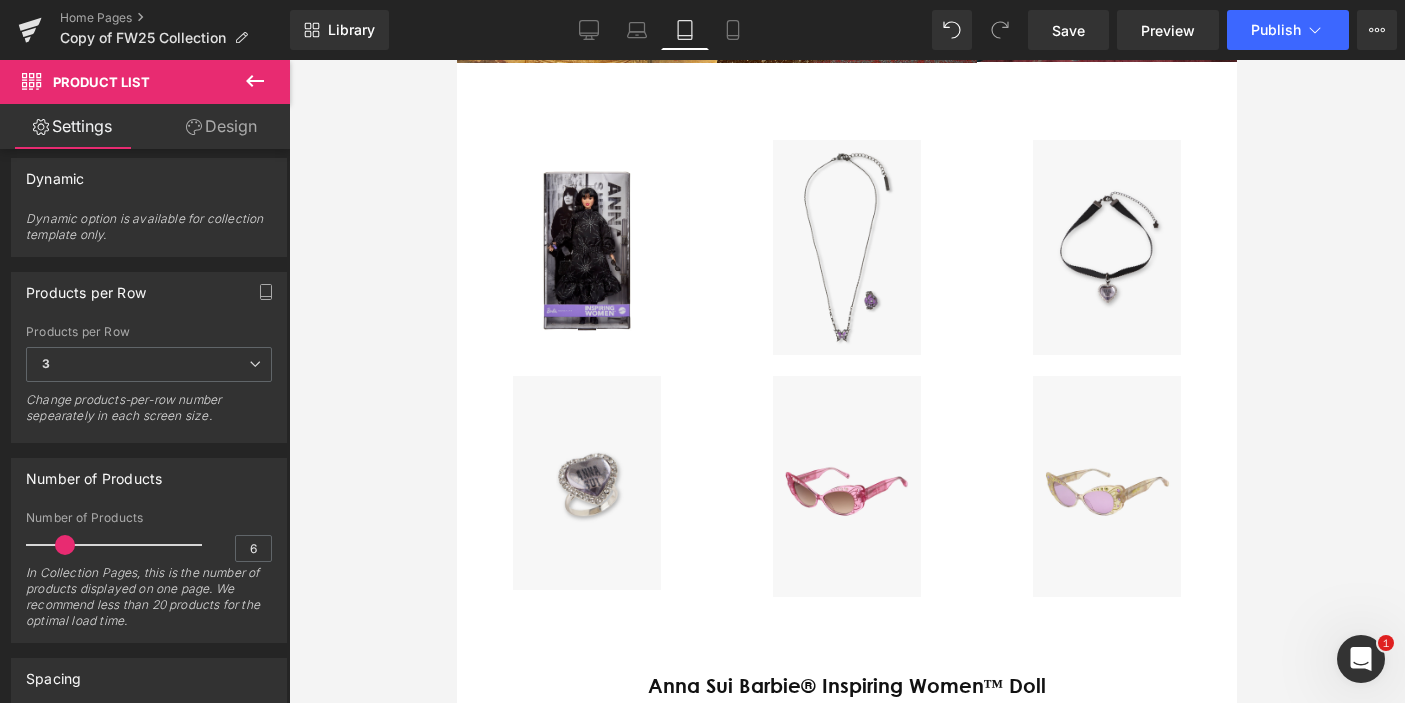scroll, scrollTop: 1725, scrollLeft: 0, axis: vertical 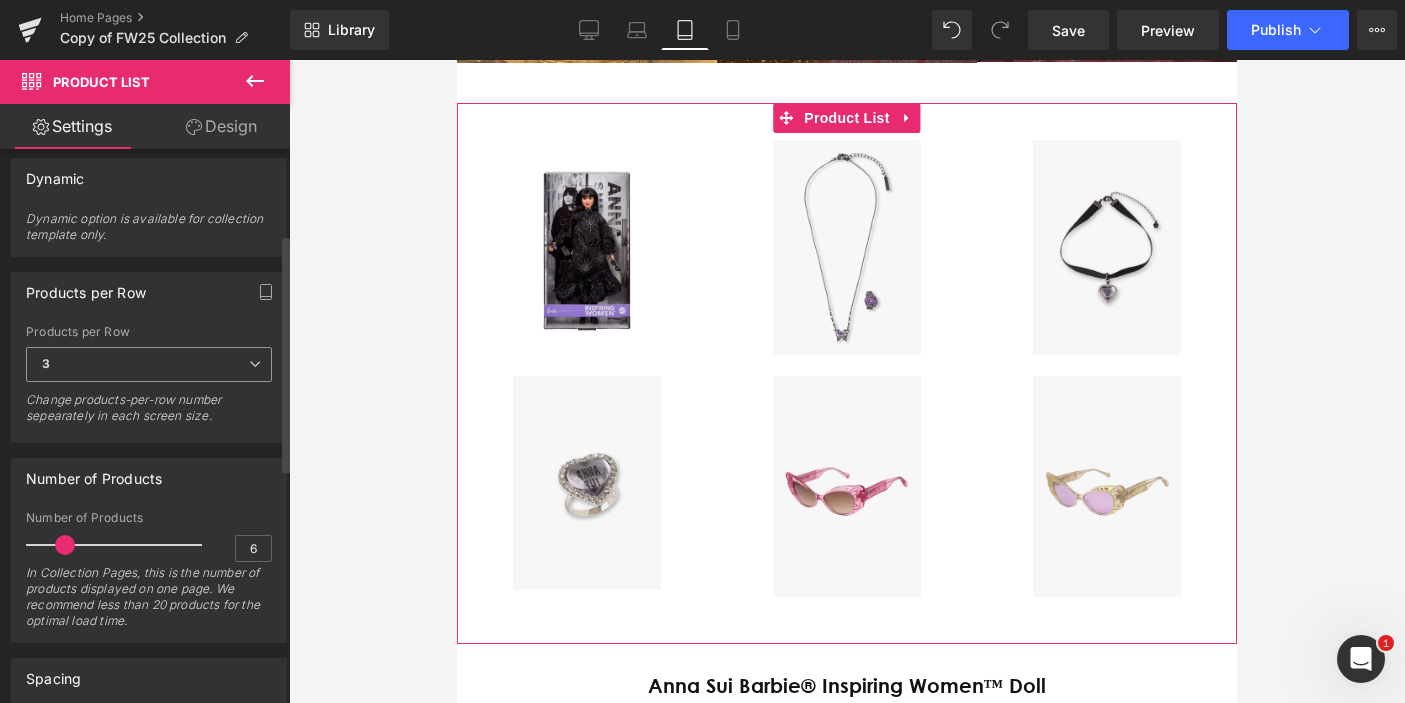 click on "3" at bounding box center [149, 364] 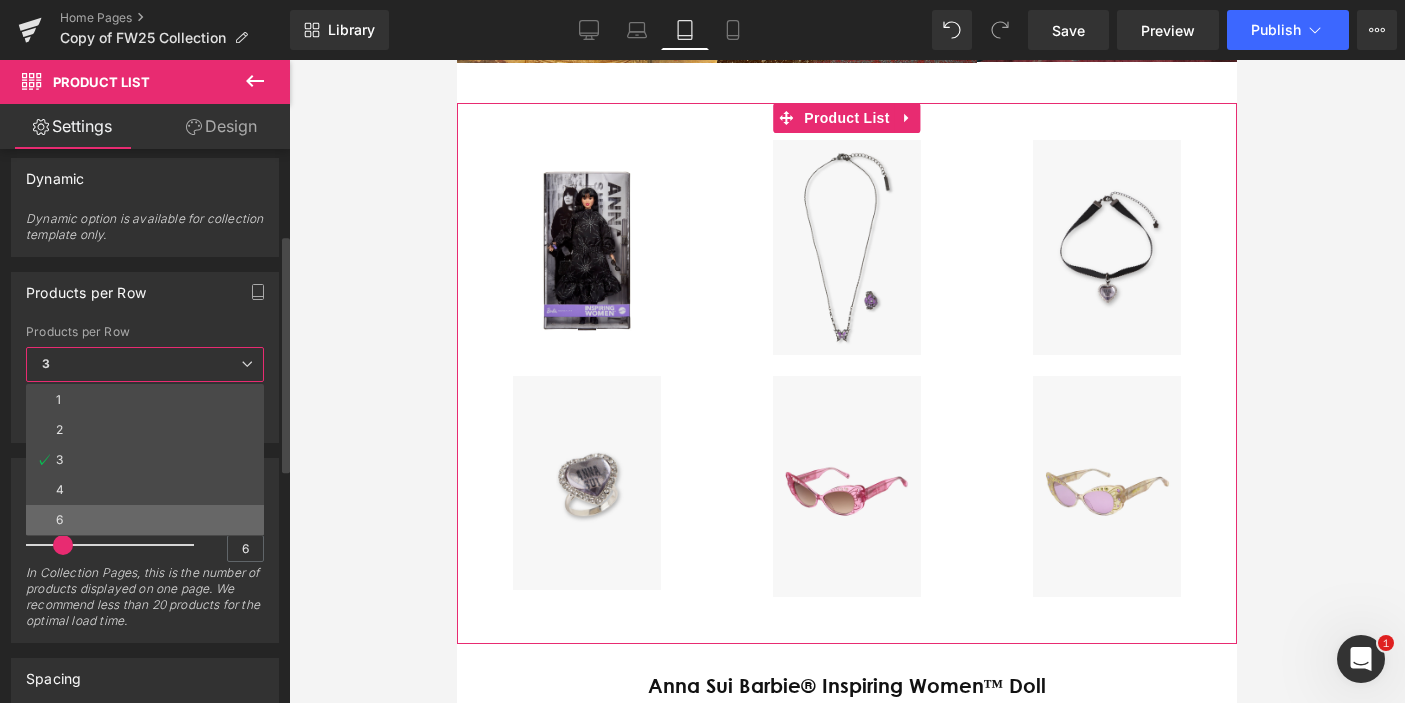 click on "6" at bounding box center (145, 520) 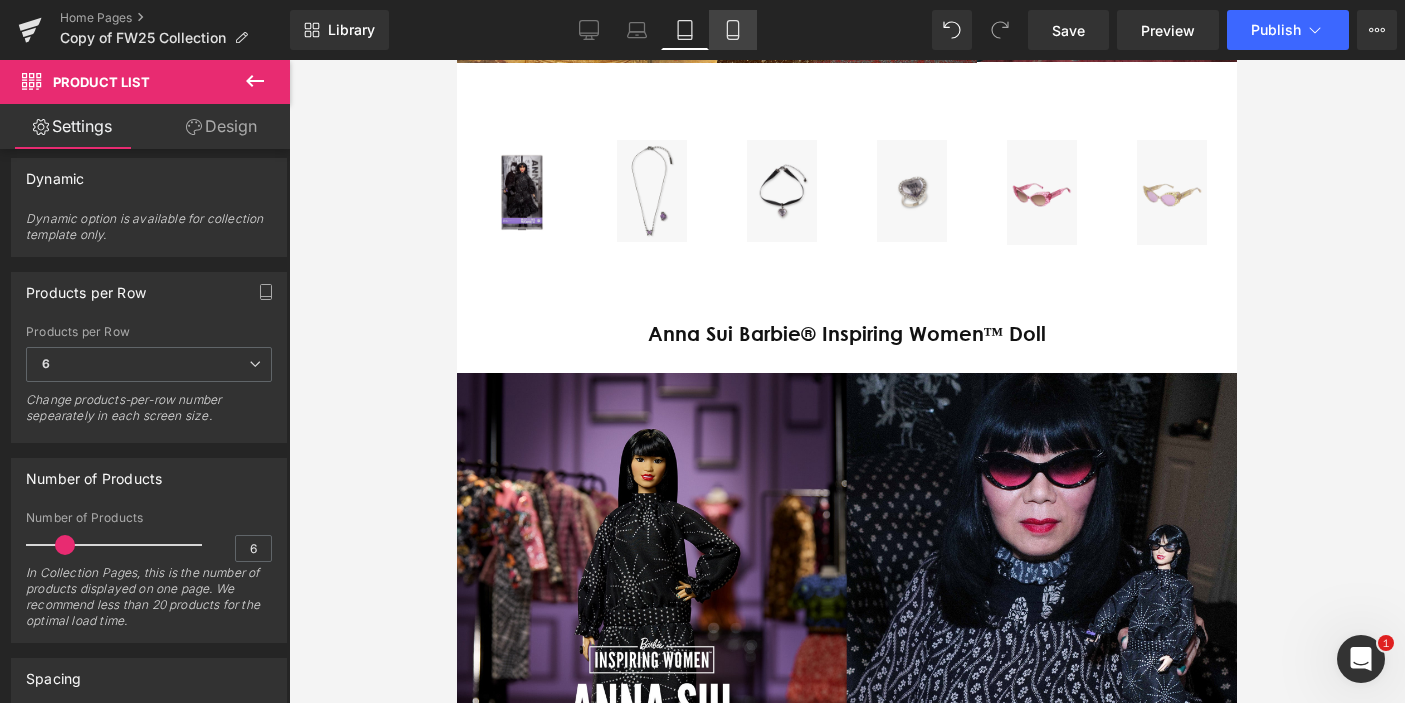 click 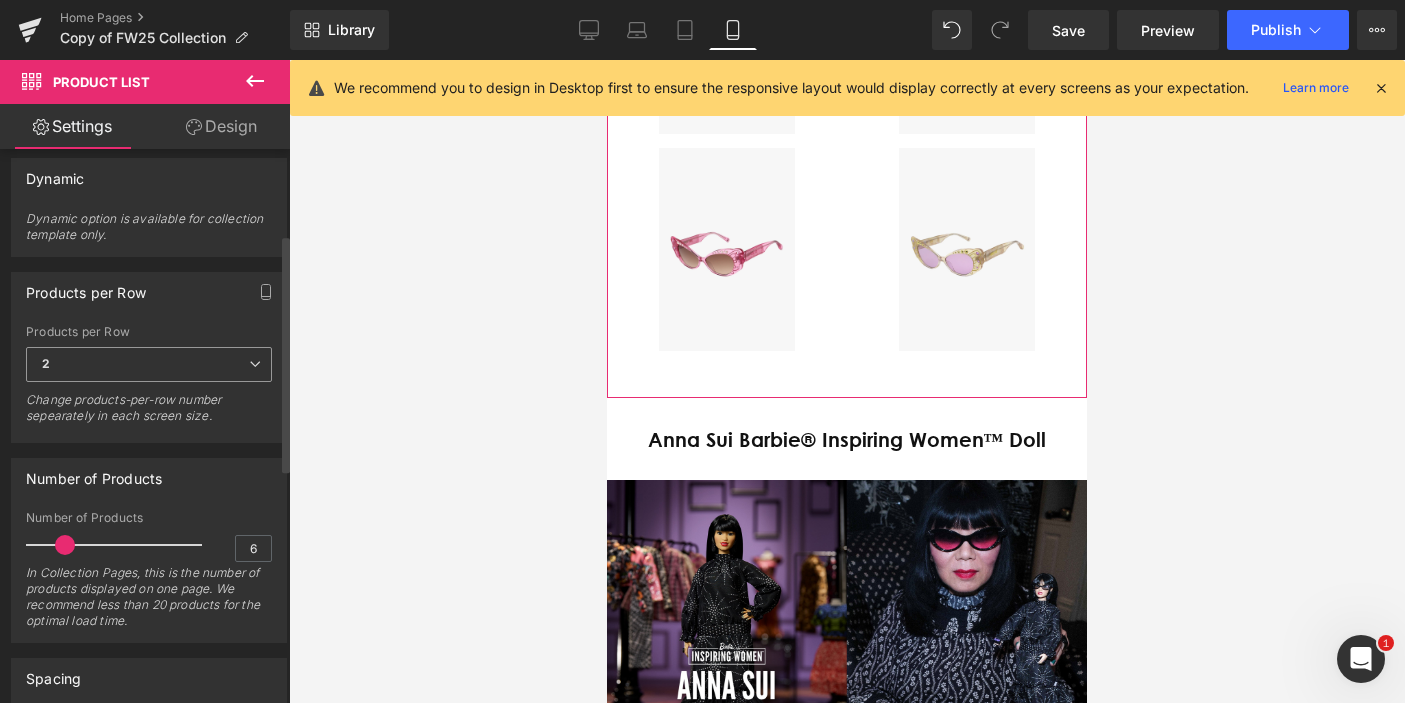 scroll, scrollTop: 2934, scrollLeft: 0, axis: vertical 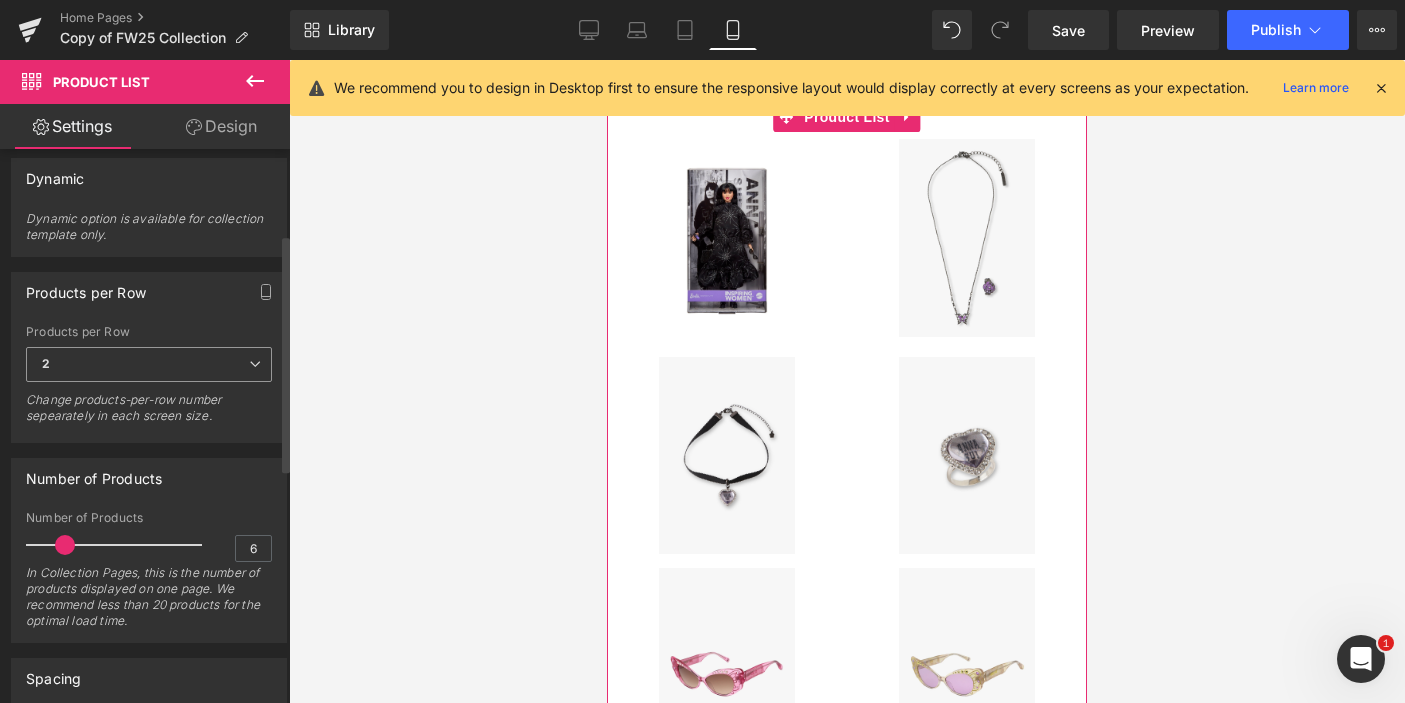 click on "2" at bounding box center (149, 364) 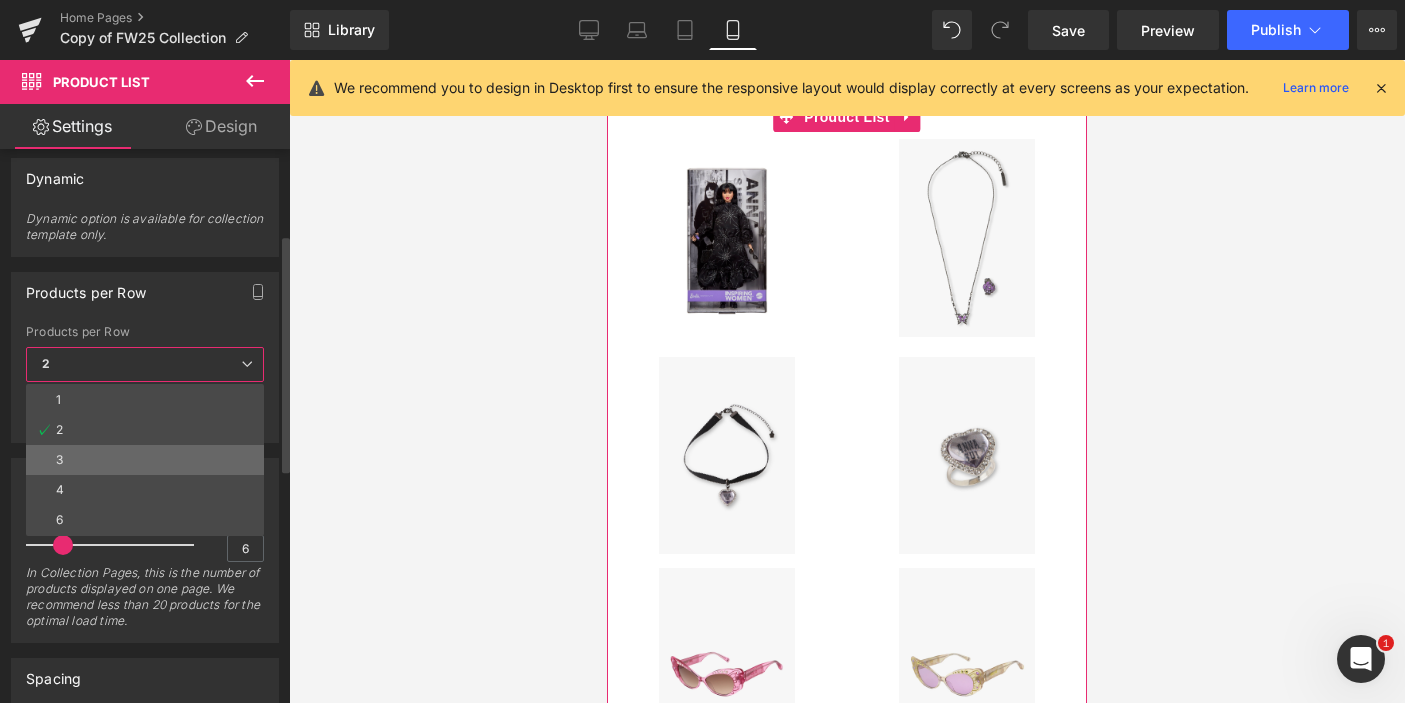 click on "3" at bounding box center [145, 460] 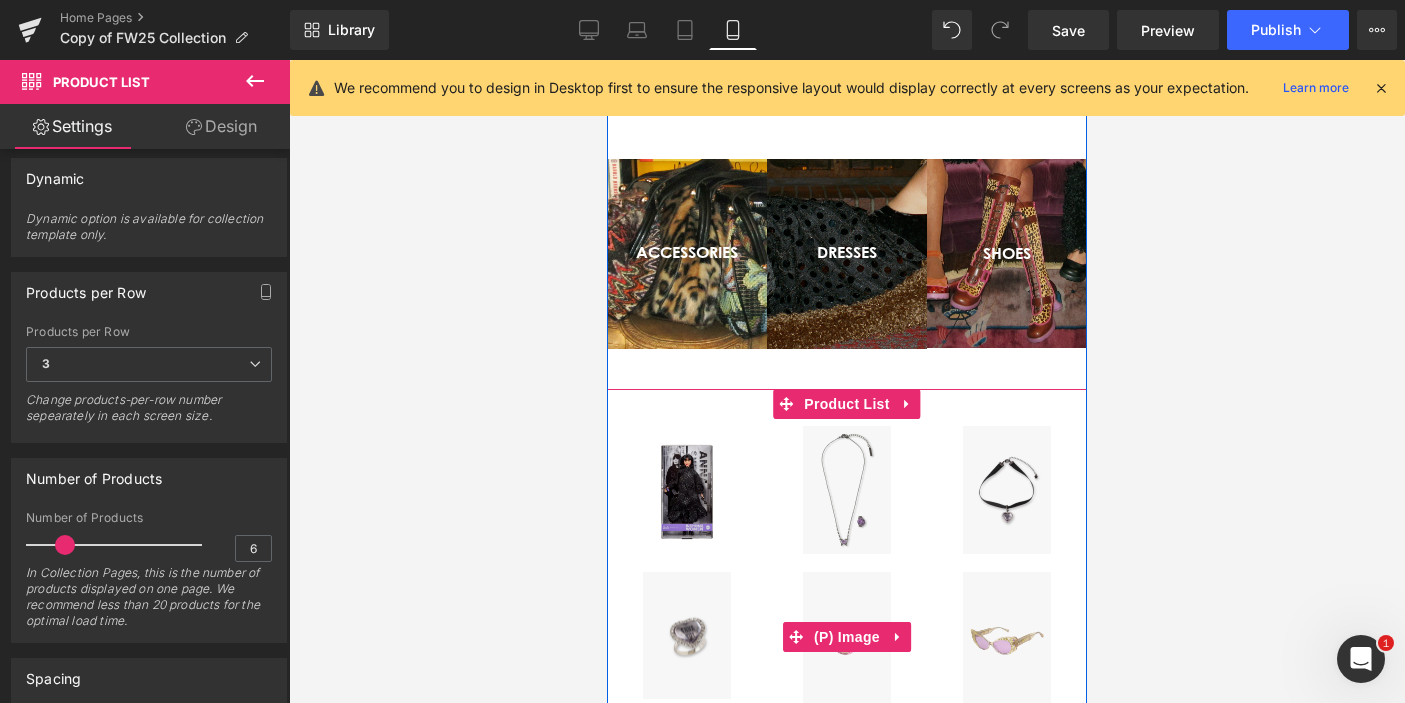 scroll, scrollTop: 2624, scrollLeft: 0, axis: vertical 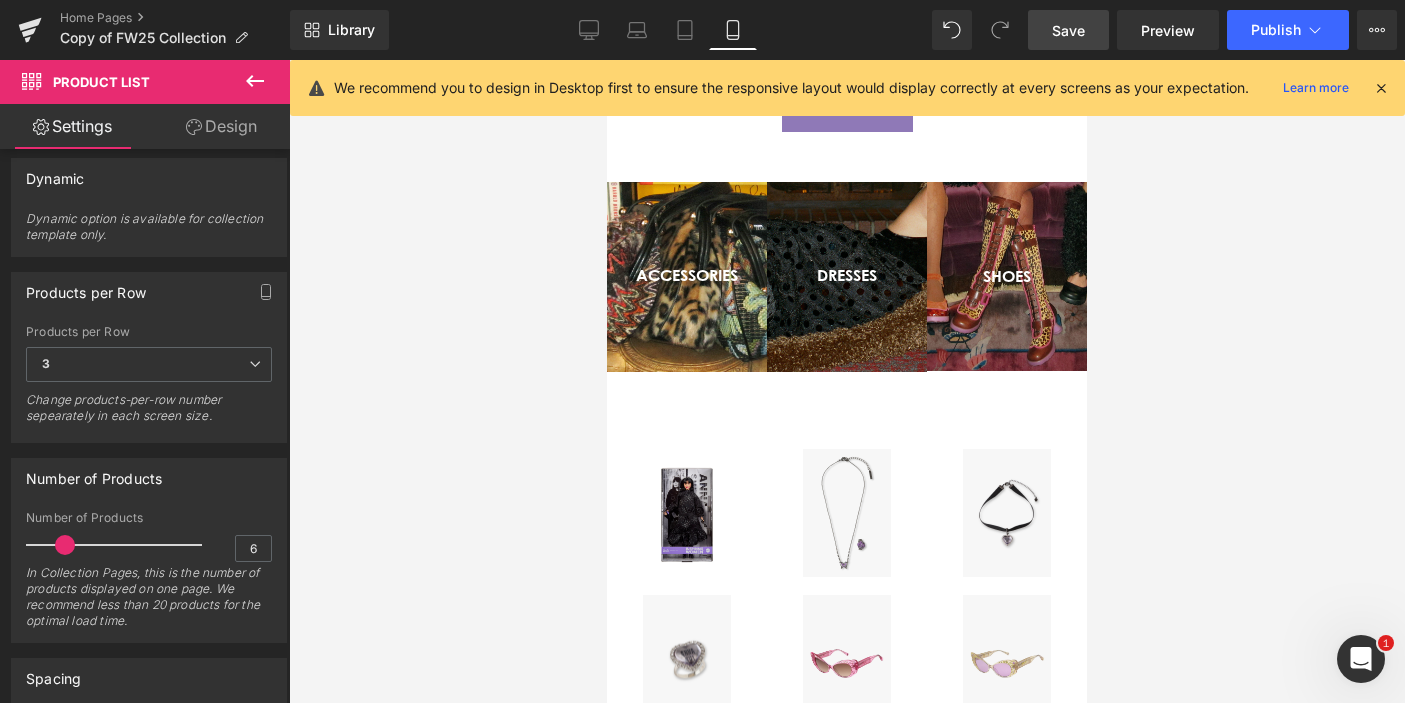 click on "Save" at bounding box center (1068, 30) 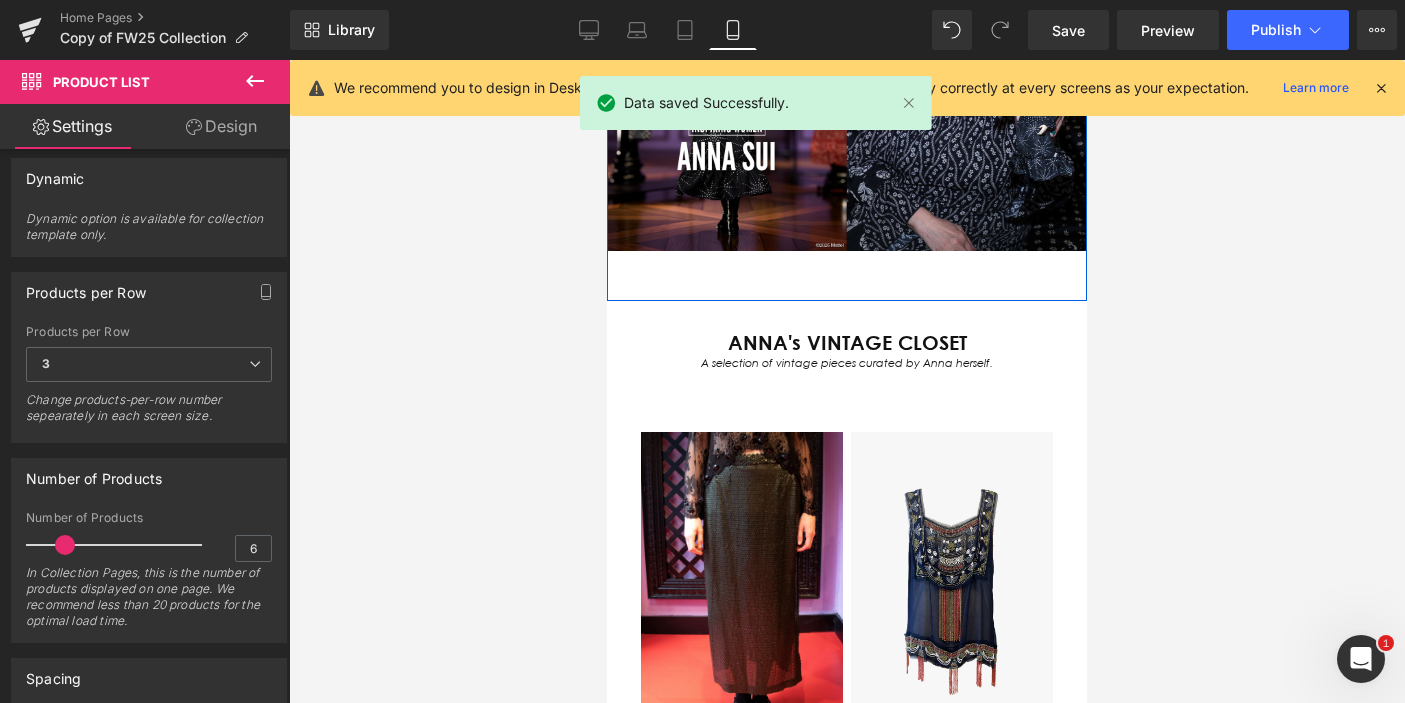 scroll, scrollTop: 3598, scrollLeft: 0, axis: vertical 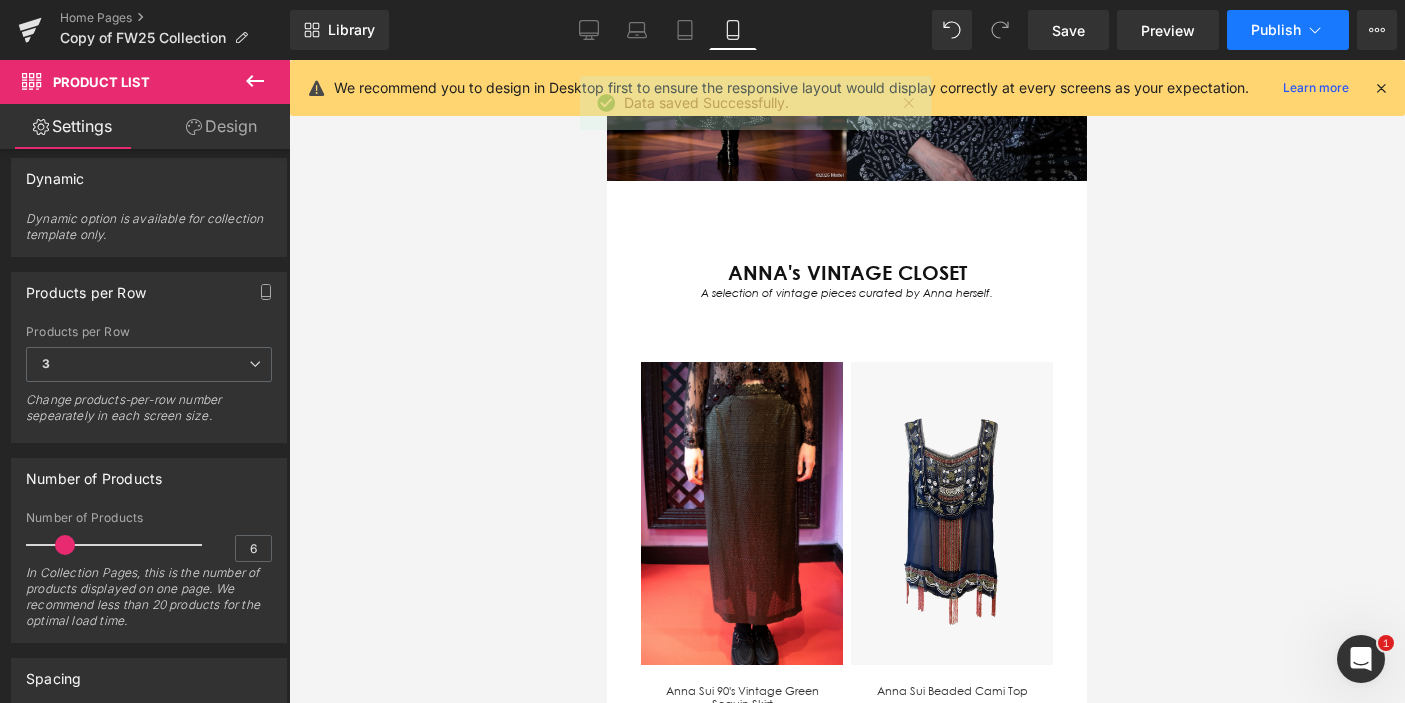 click on "Publish" at bounding box center [1276, 30] 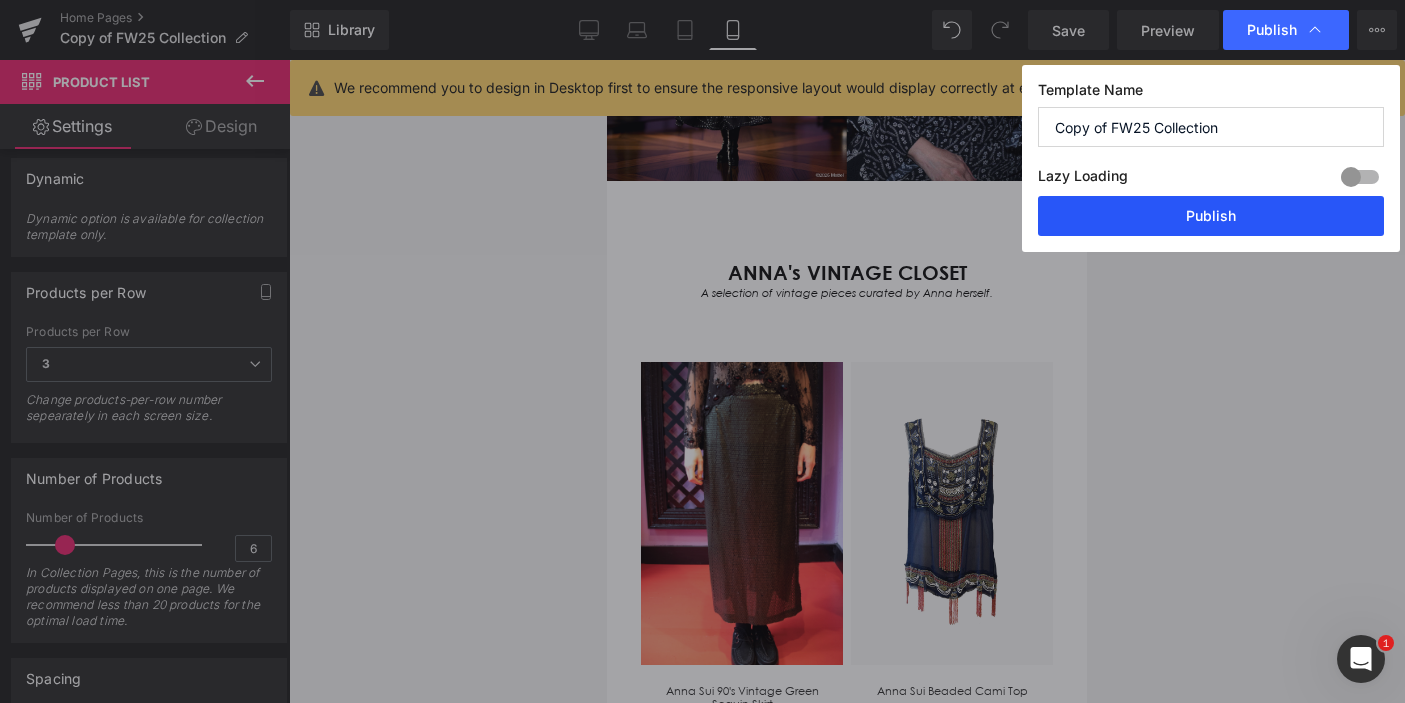 click on "Publish" at bounding box center (1211, 216) 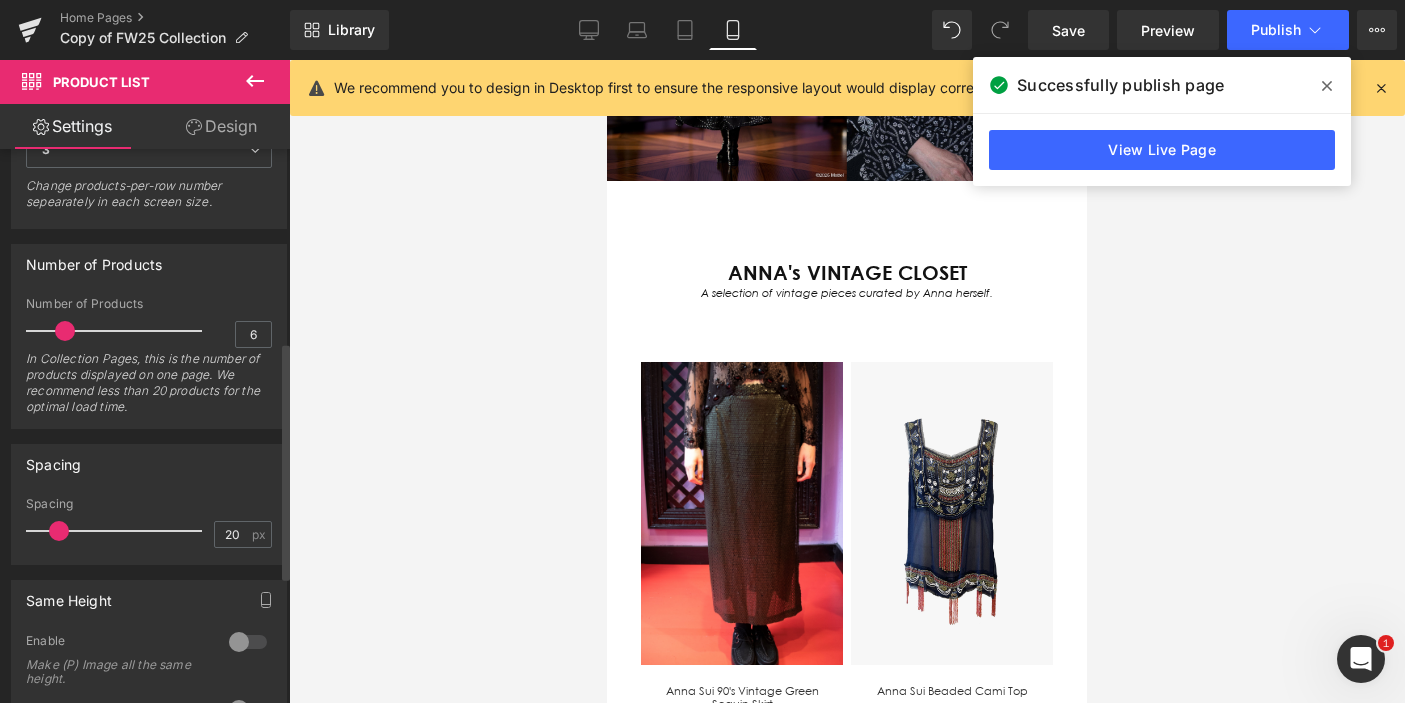 scroll, scrollTop: 449, scrollLeft: 0, axis: vertical 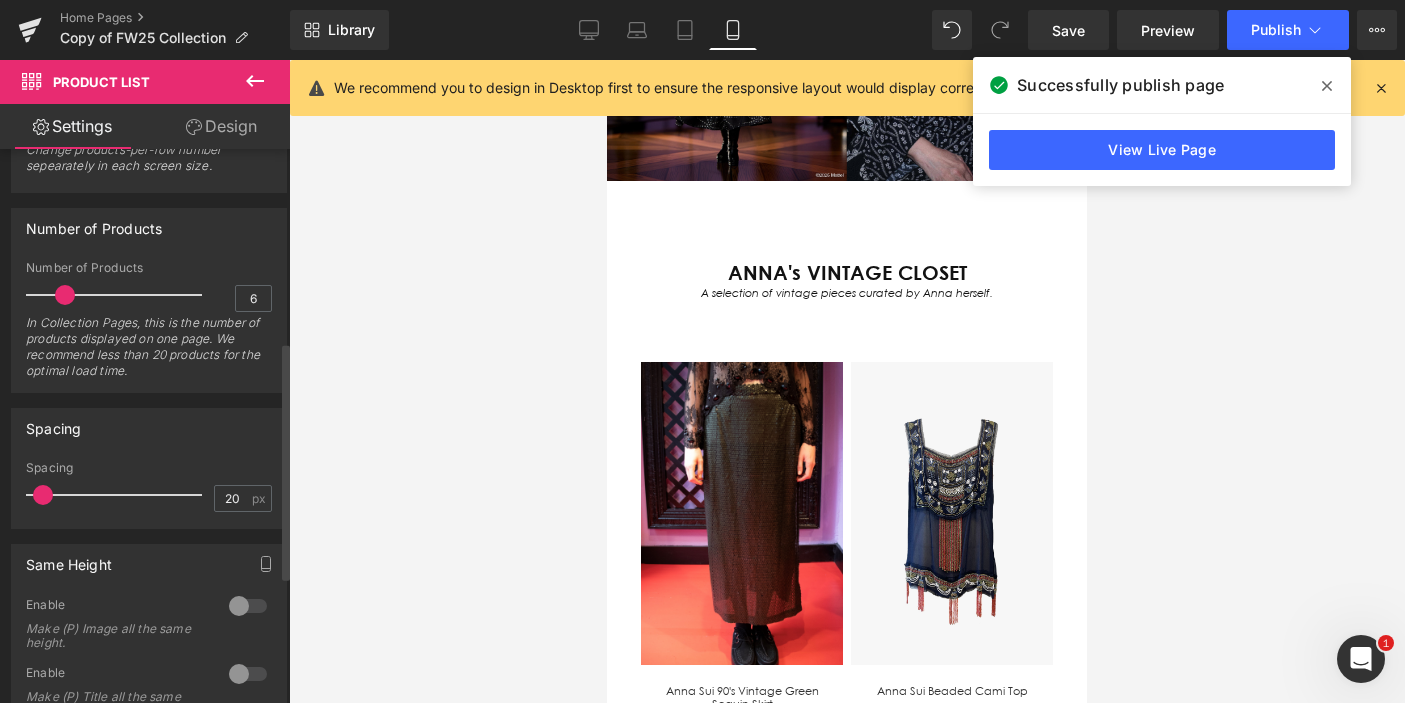 click at bounding box center [43, 495] 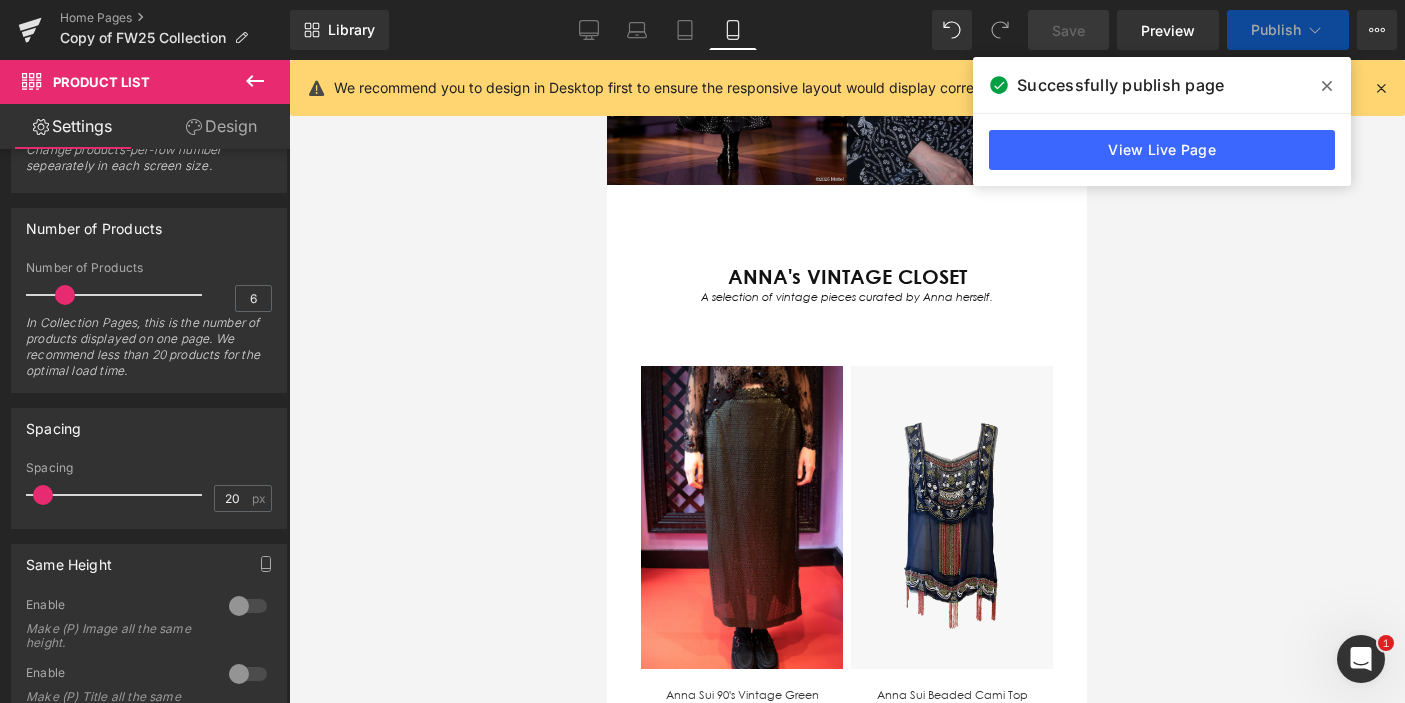 scroll, scrollTop: 3596, scrollLeft: 0, axis: vertical 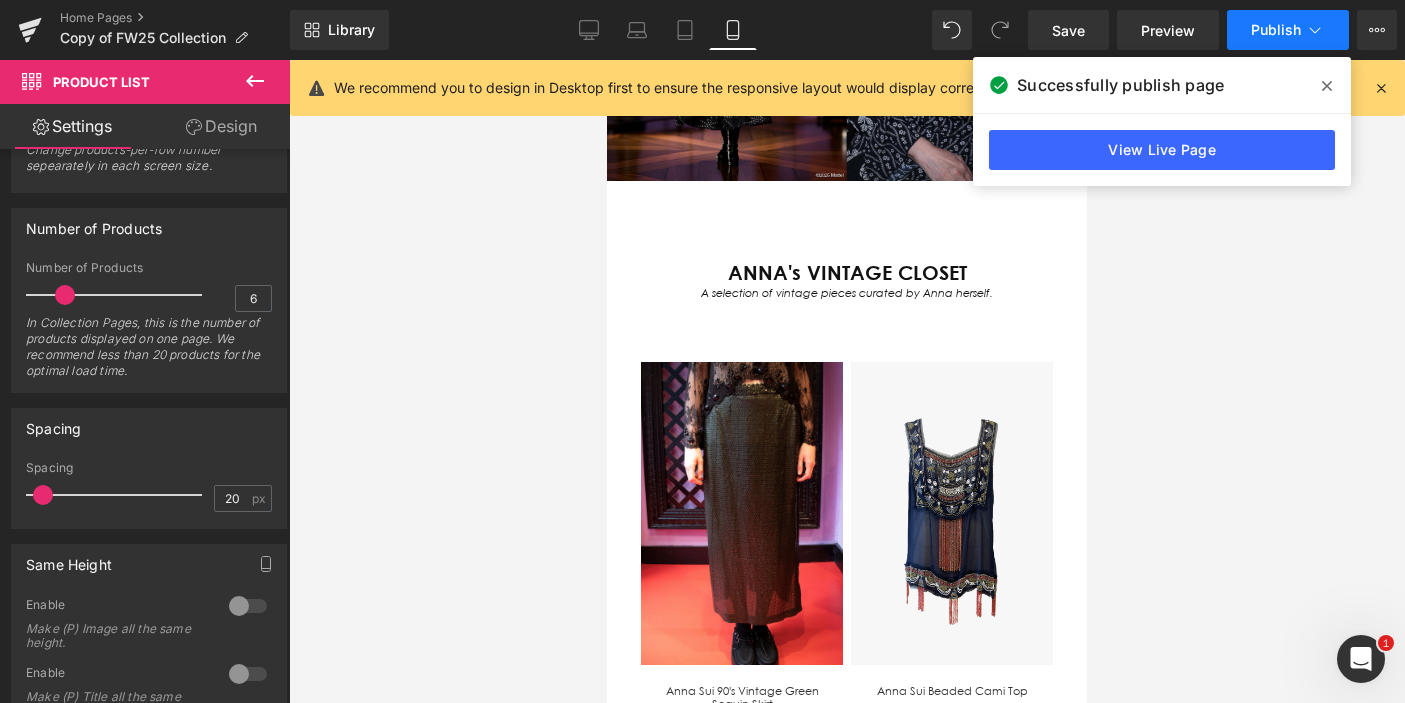 click on "Publish" at bounding box center [1288, 30] 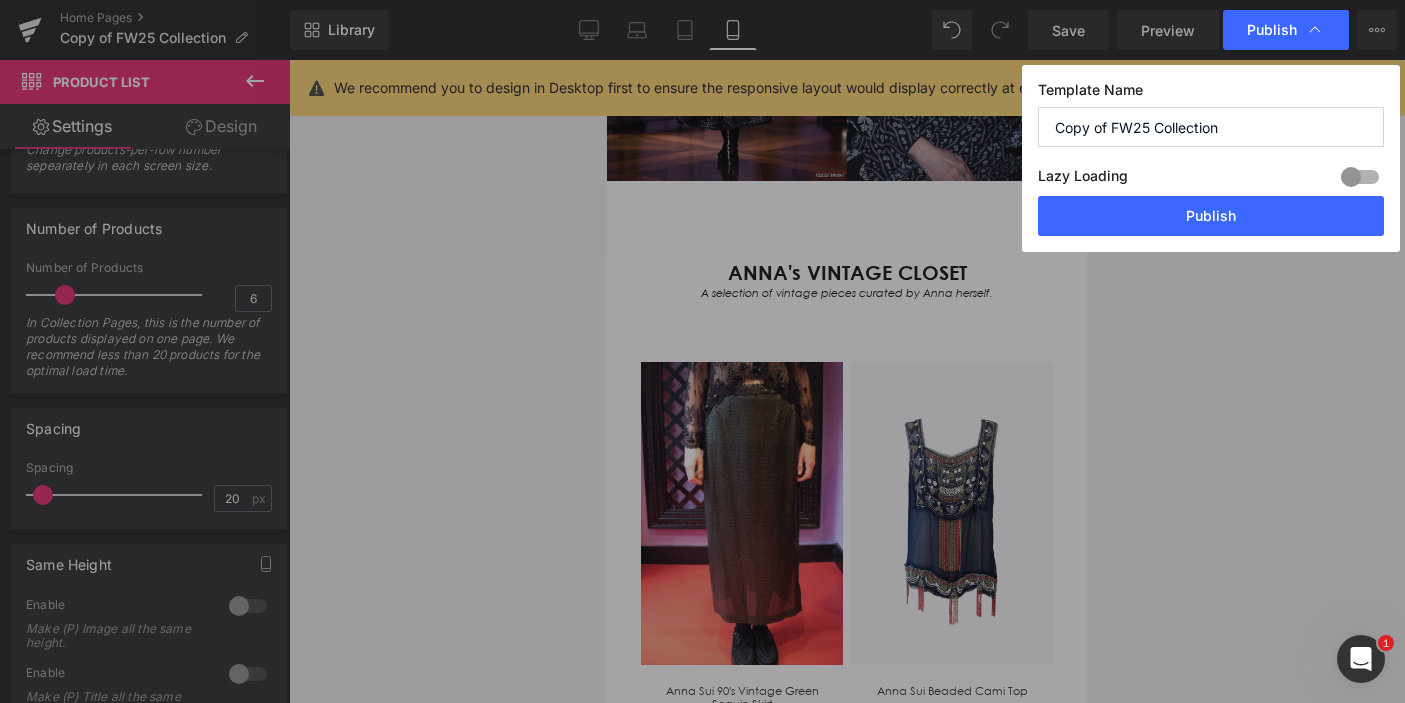 click on "Publish" at bounding box center (1211, 216) 